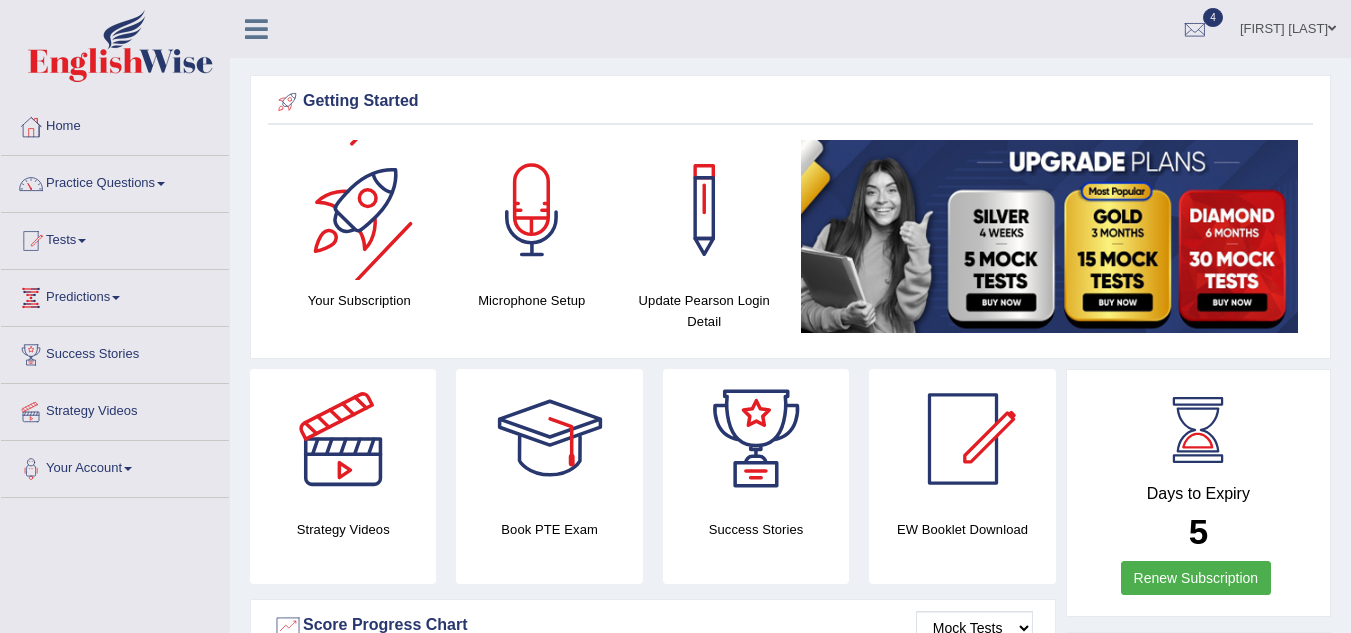 scroll, scrollTop: 0, scrollLeft: 0, axis: both 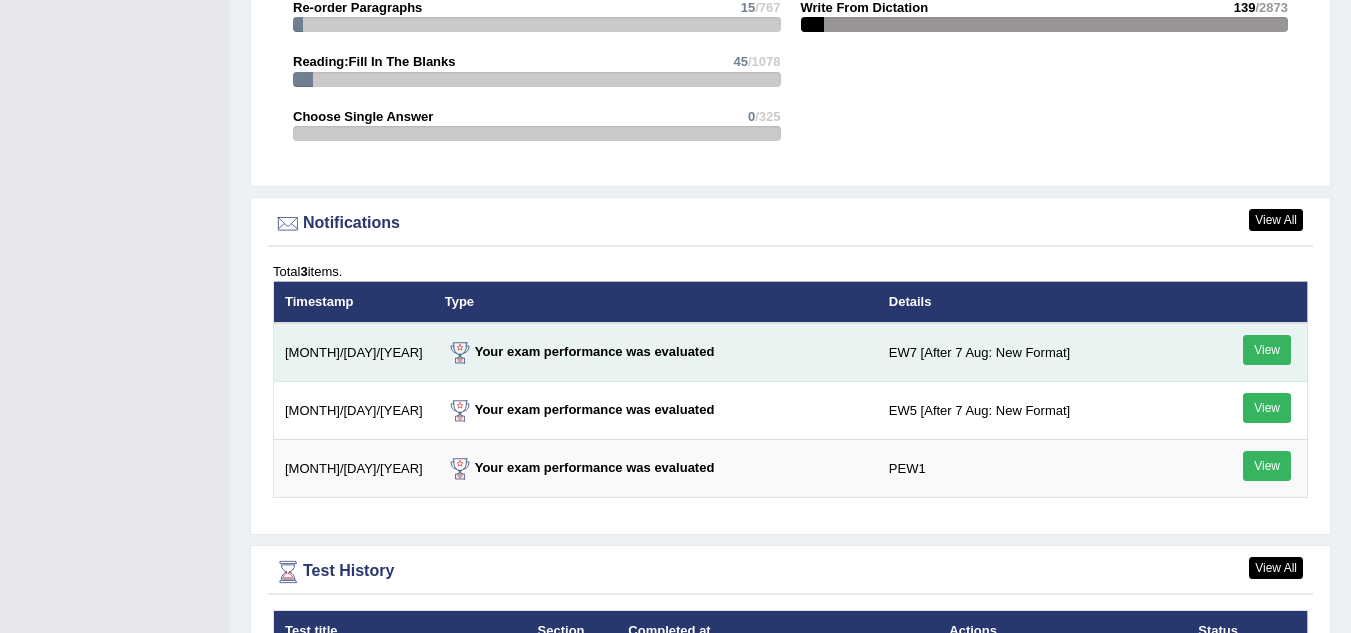 click on "View" at bounding box center (1267, 350) 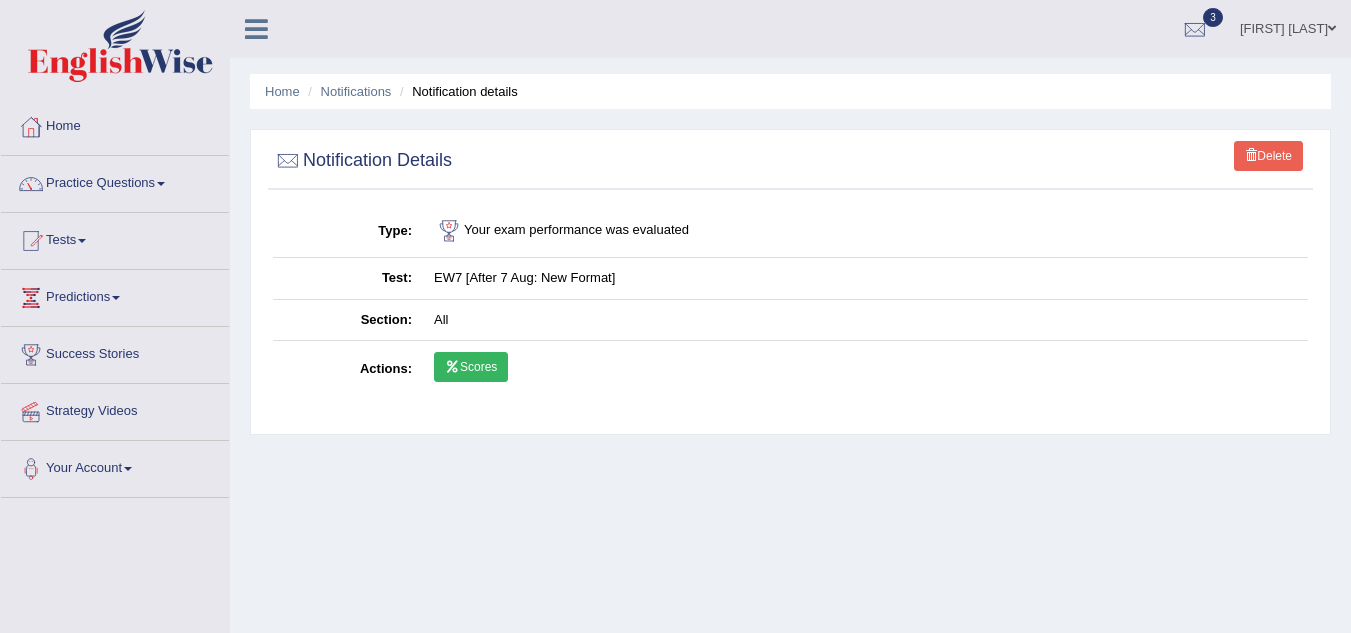 scroll, scrollTop: 0, scrollLeft: 0, axis: both 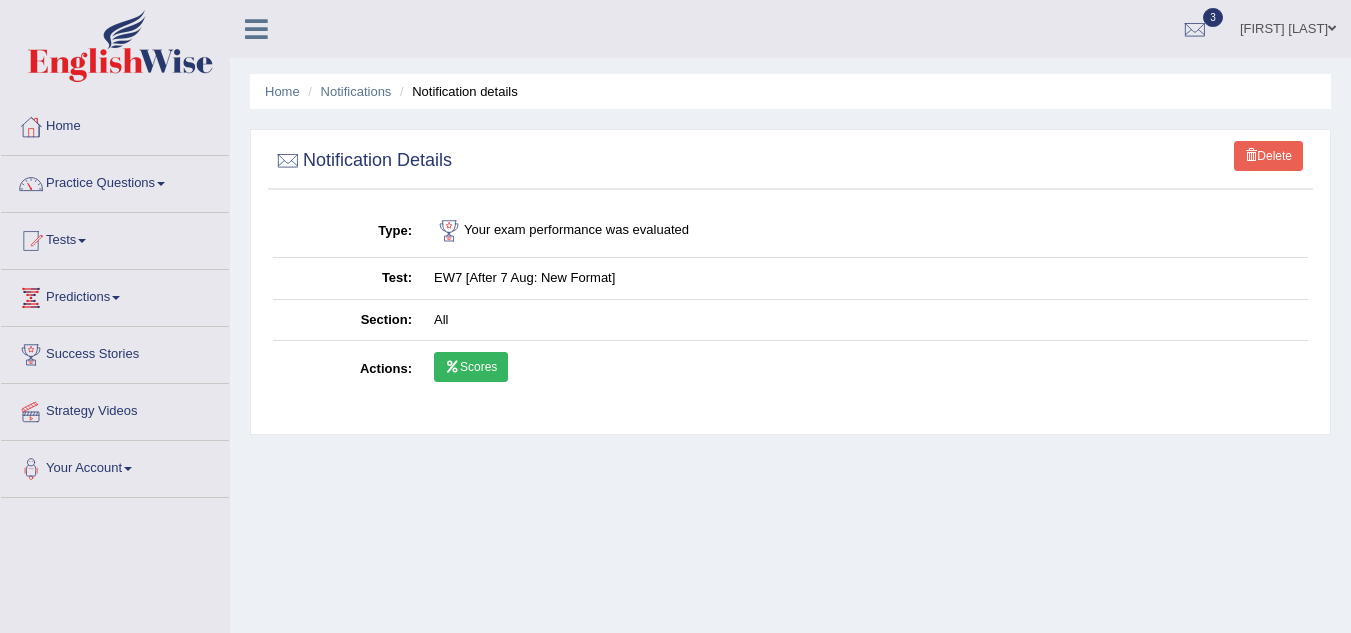 click on "Scores" at bounding box center [471, 367] 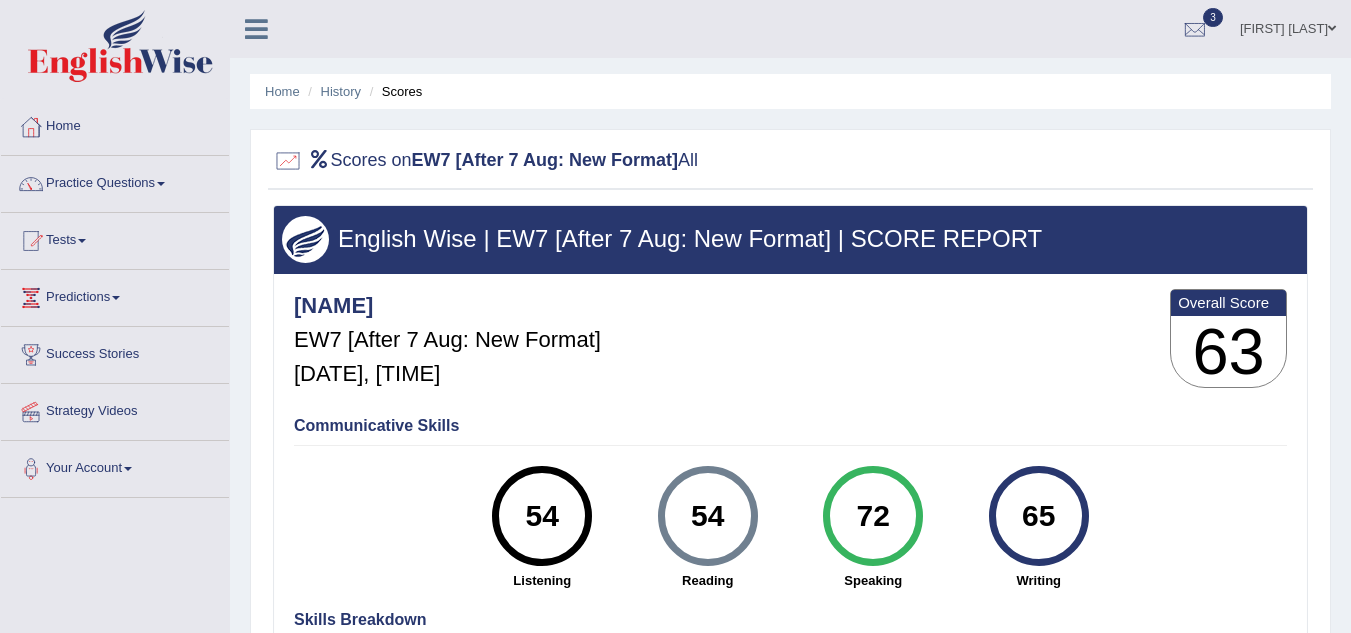scroll, scrollTop: 0, scrollLeft: 0, axis: both 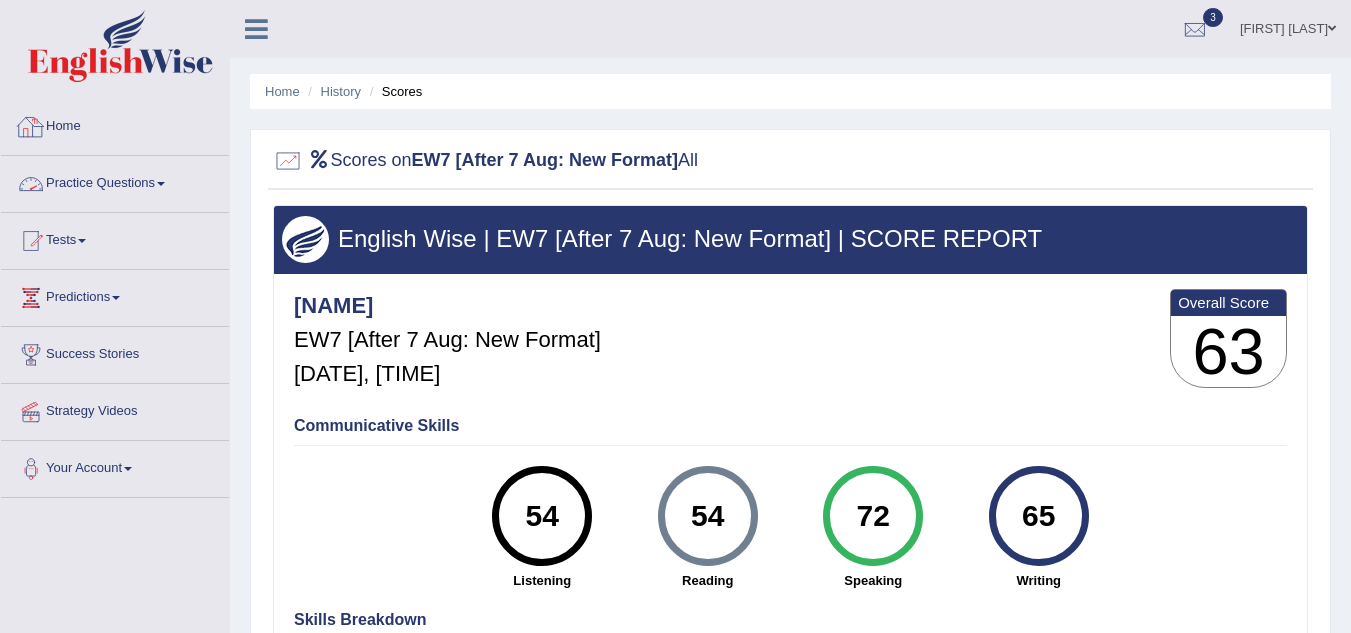 click on "Home" at bounding box center [115, 124] 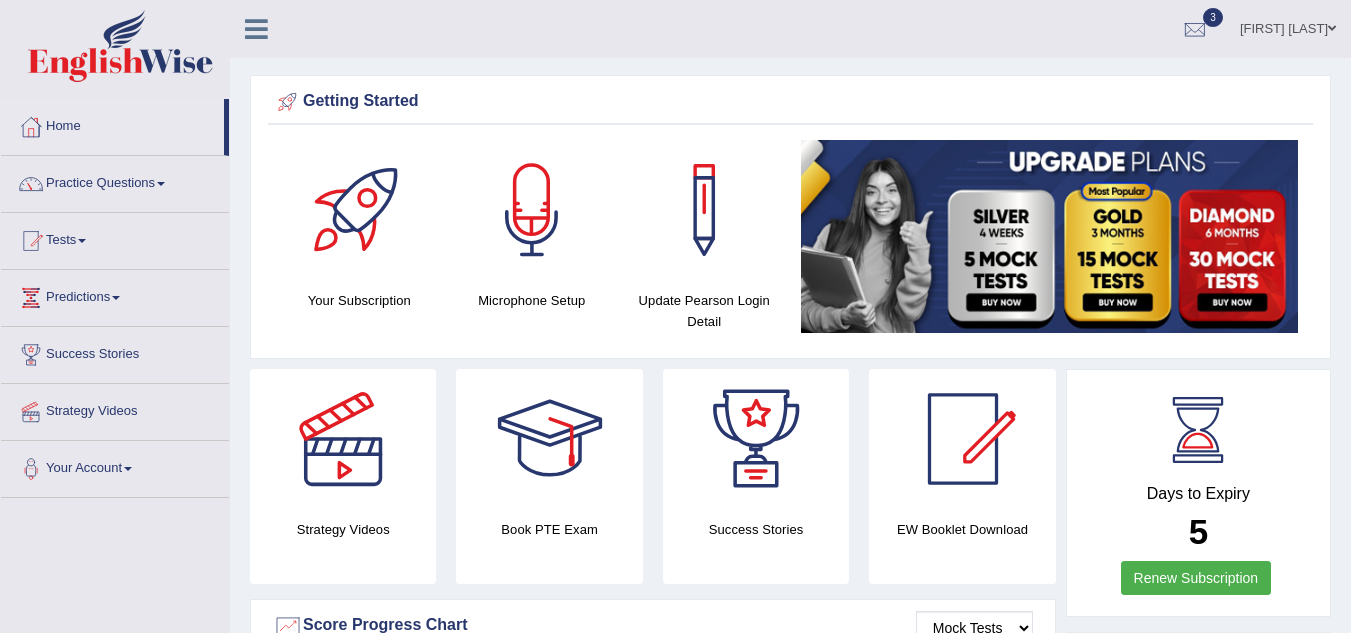 scroll, scrollTop: 0, scrollLeft: 0, axis: both 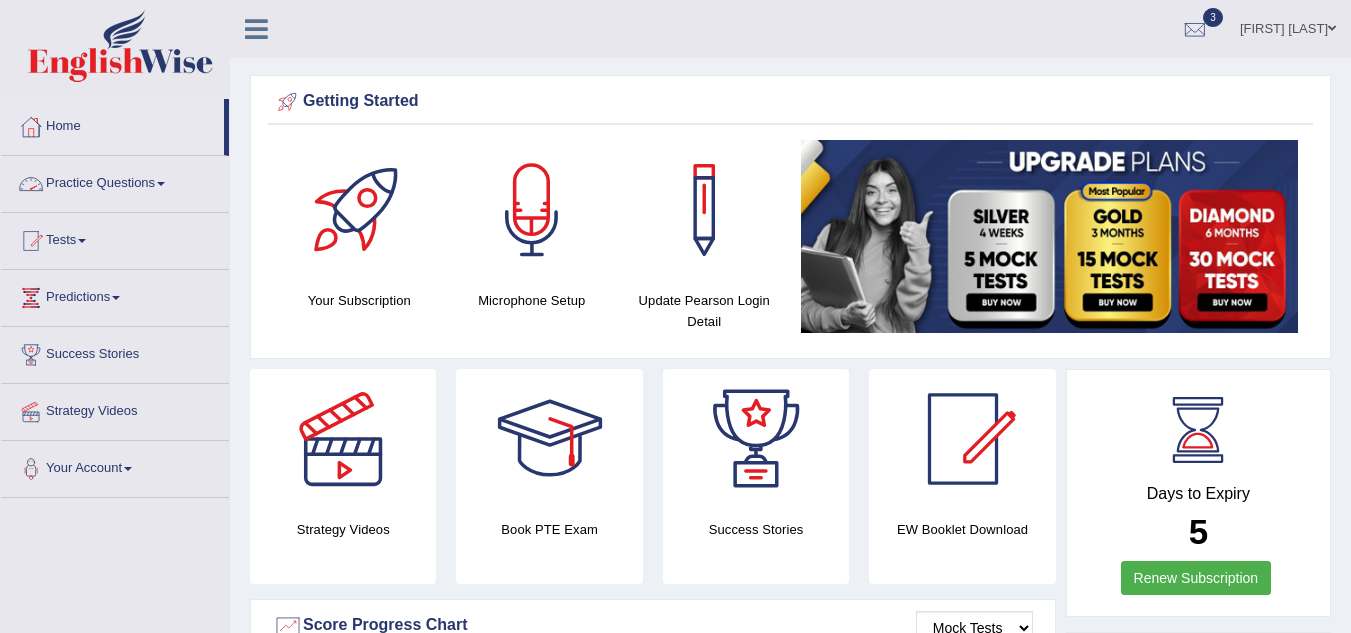 click on "Practice Questions" at bounding box center (115, 181) 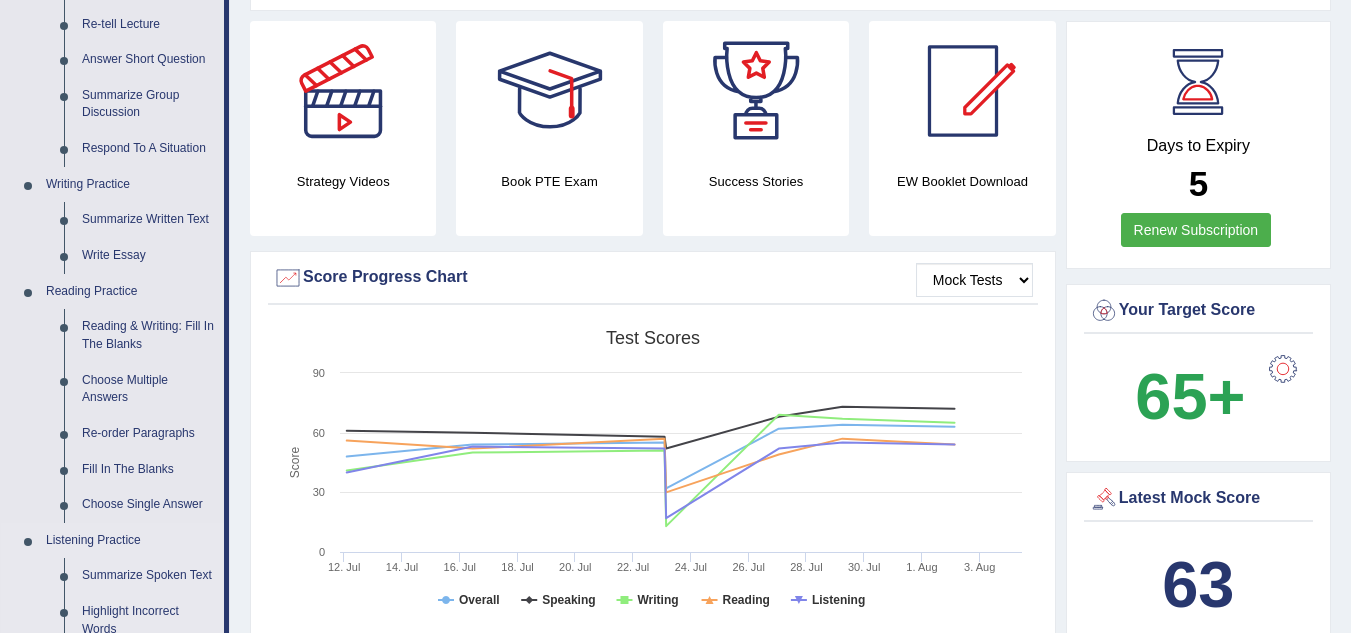 scroll, scrollTop: 347, scrollLeft: 0, axis: vertical 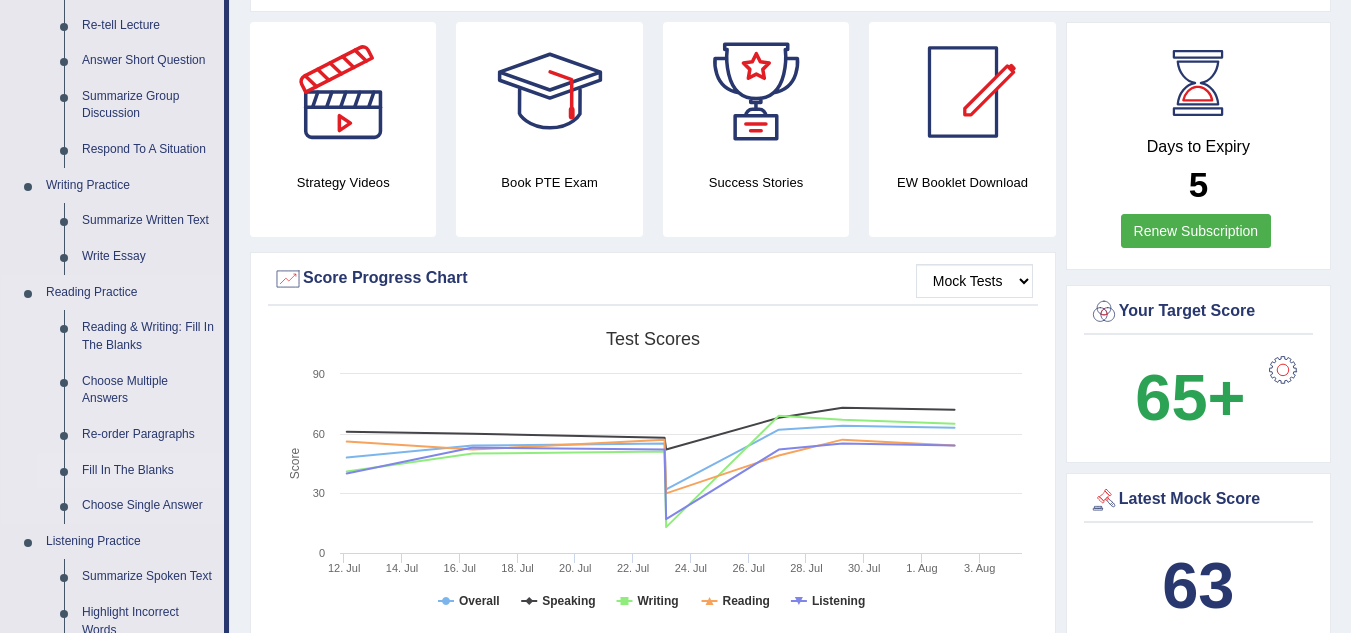 click on "Fill In The Blanks" at bounding box center [148, 471] 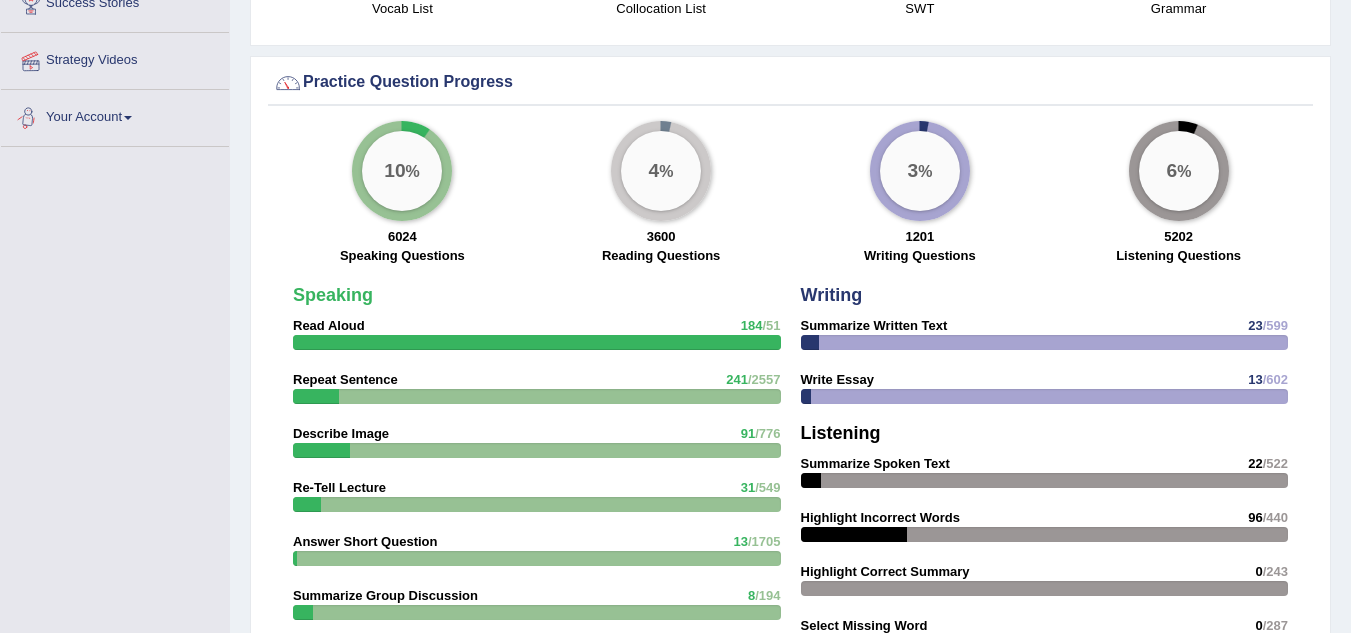 scroll, scrollTop: 1370, scrollLeft: 0, axis: vertical 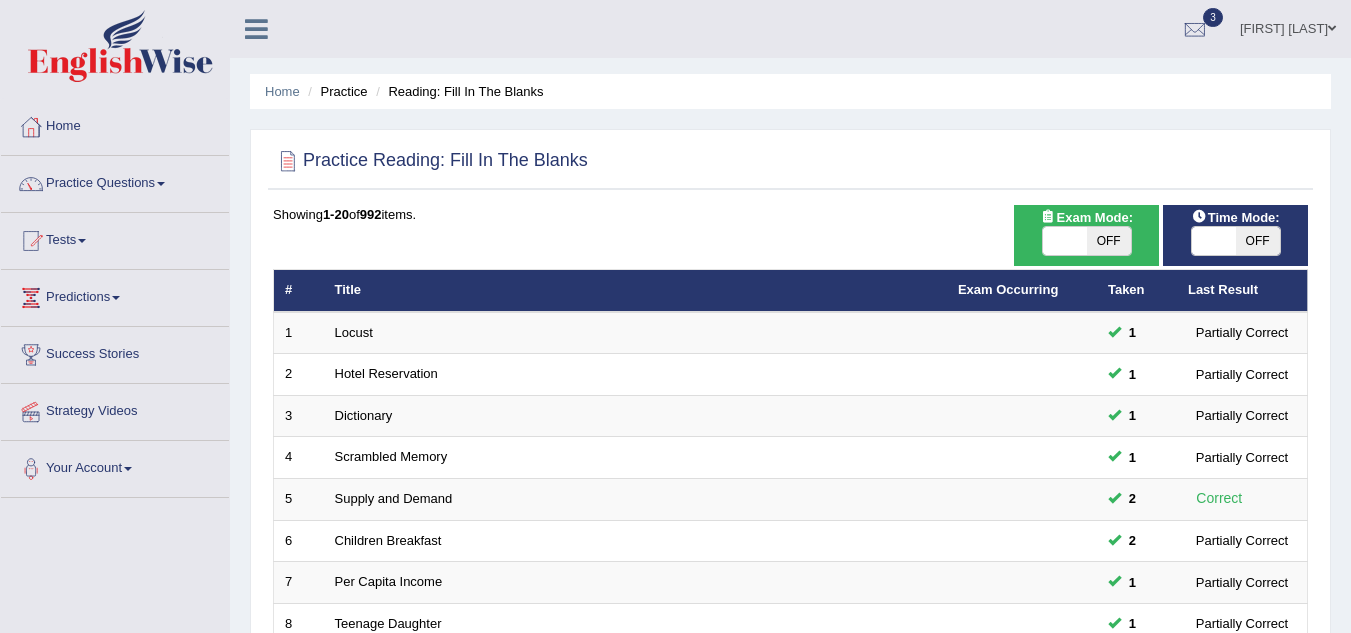 click on "OFF" at bounding box center (1109, 241) 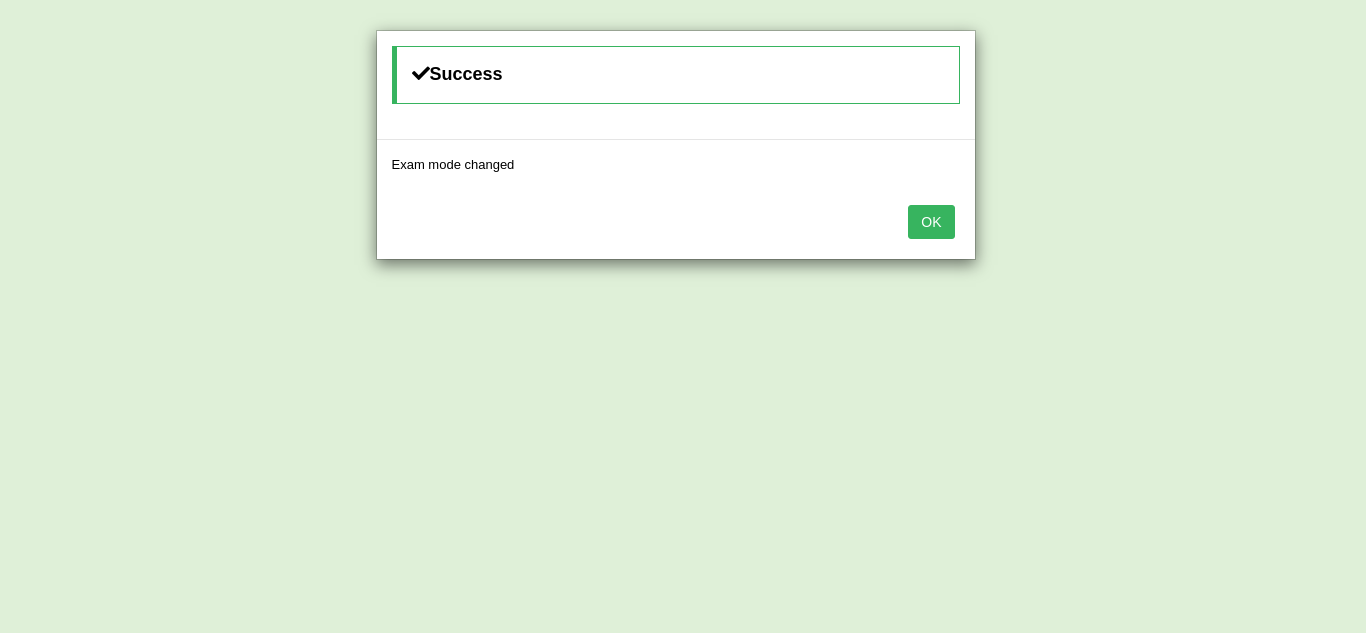 click on "OK" at bounding box center [931, 222] 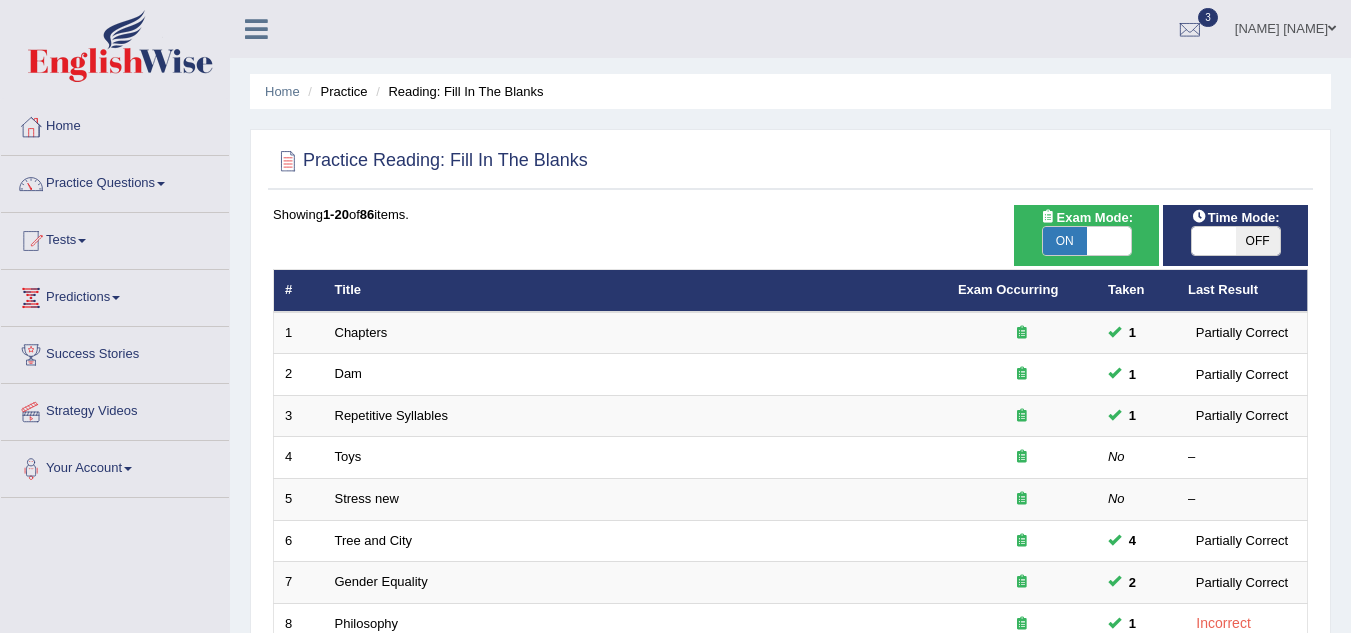 scroll, scrollTop: 0, scrollLeft: 0, axis: both 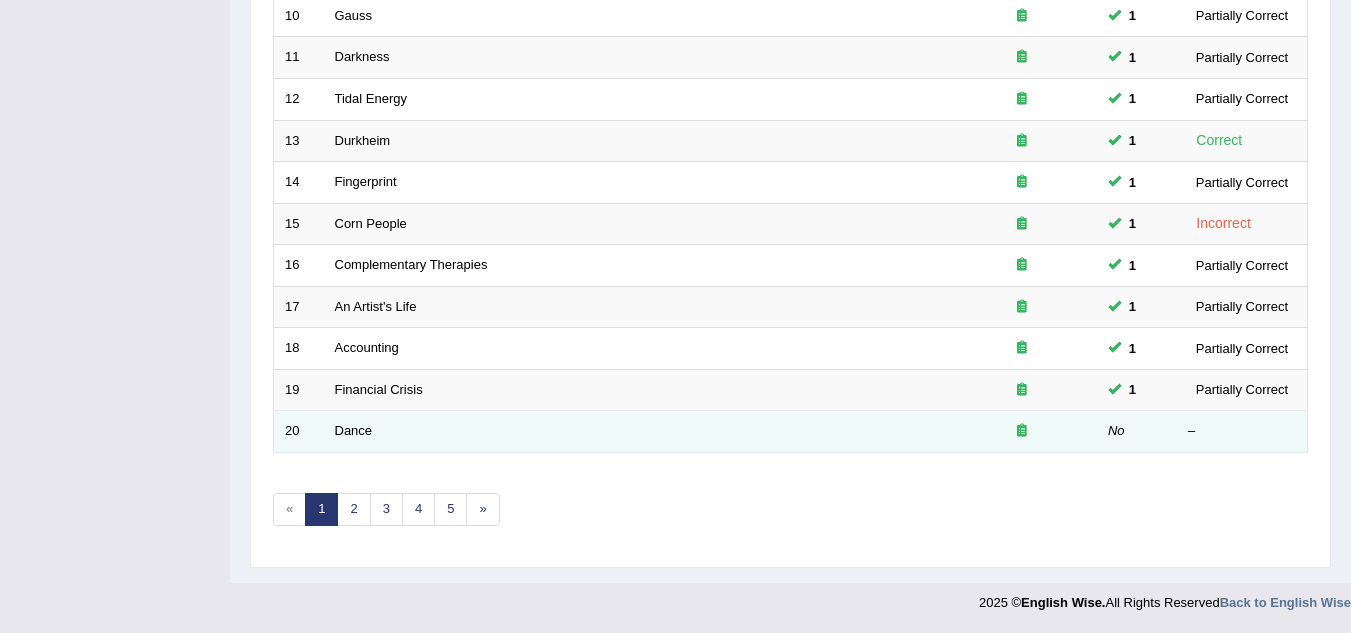 click on "No" at bounding box center [1116, 430] 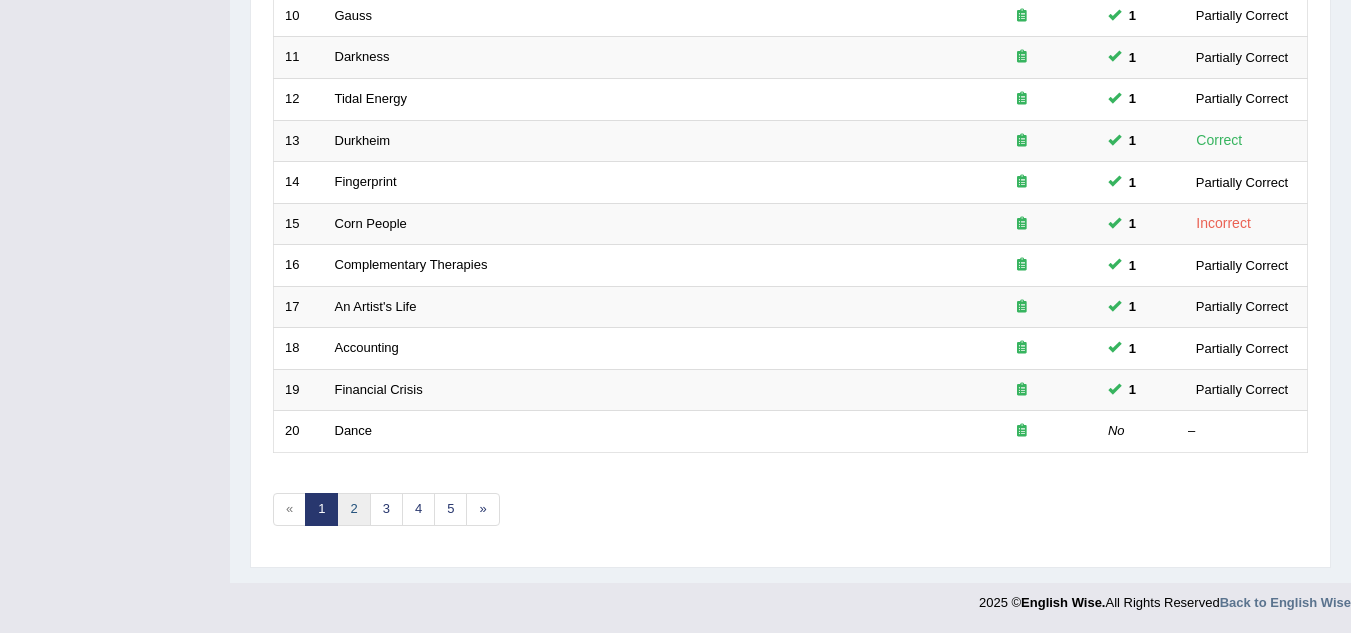 click on "2" at bounding box center [353, 509] 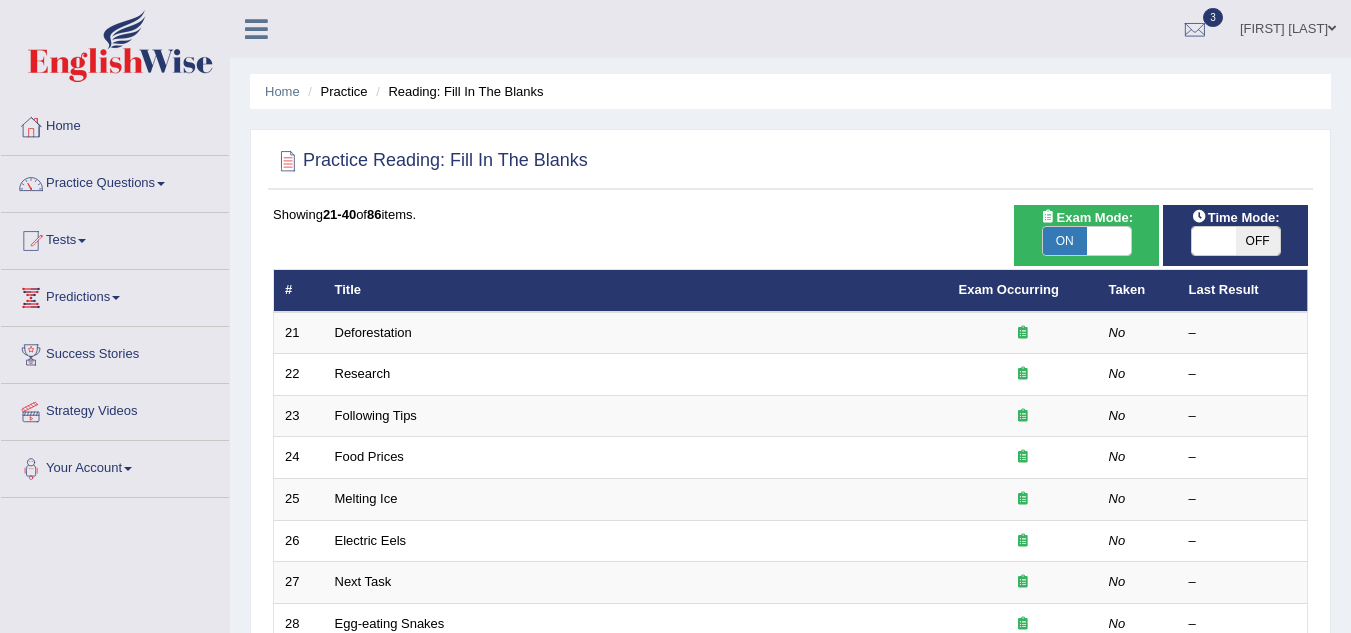 scroll, scrollTop: 0, scrollLeft: 0, axis: both 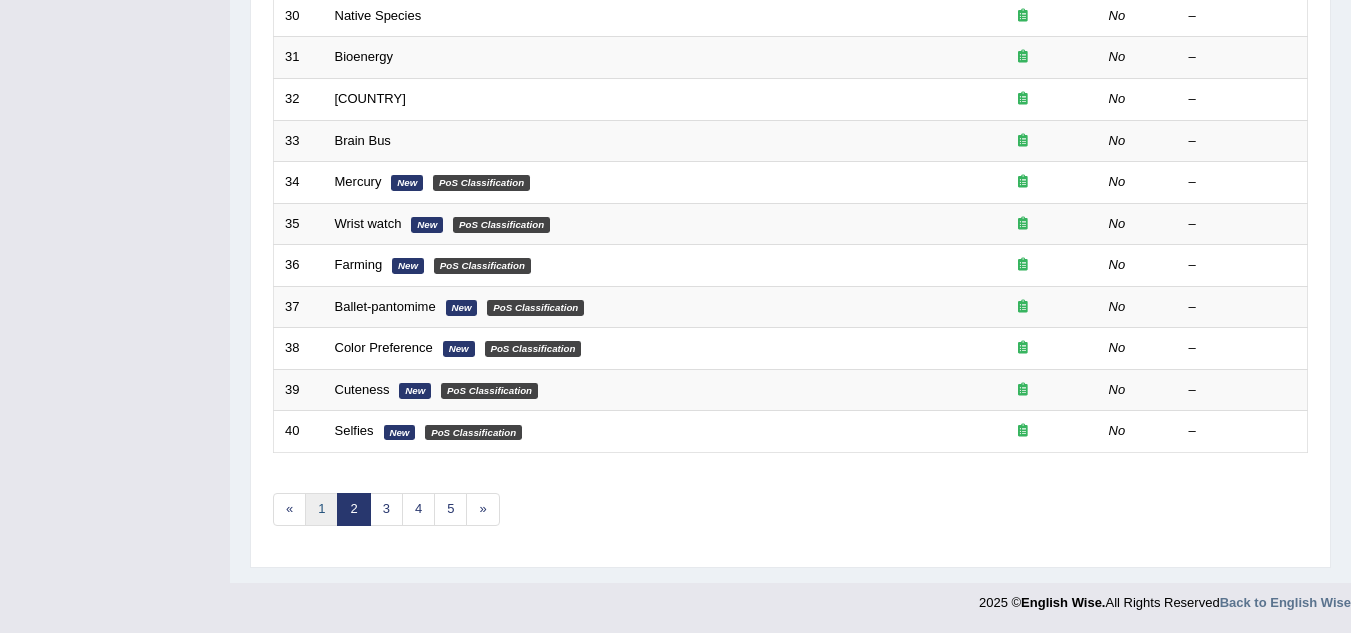 click on "1" at bounding box center (321, 509) 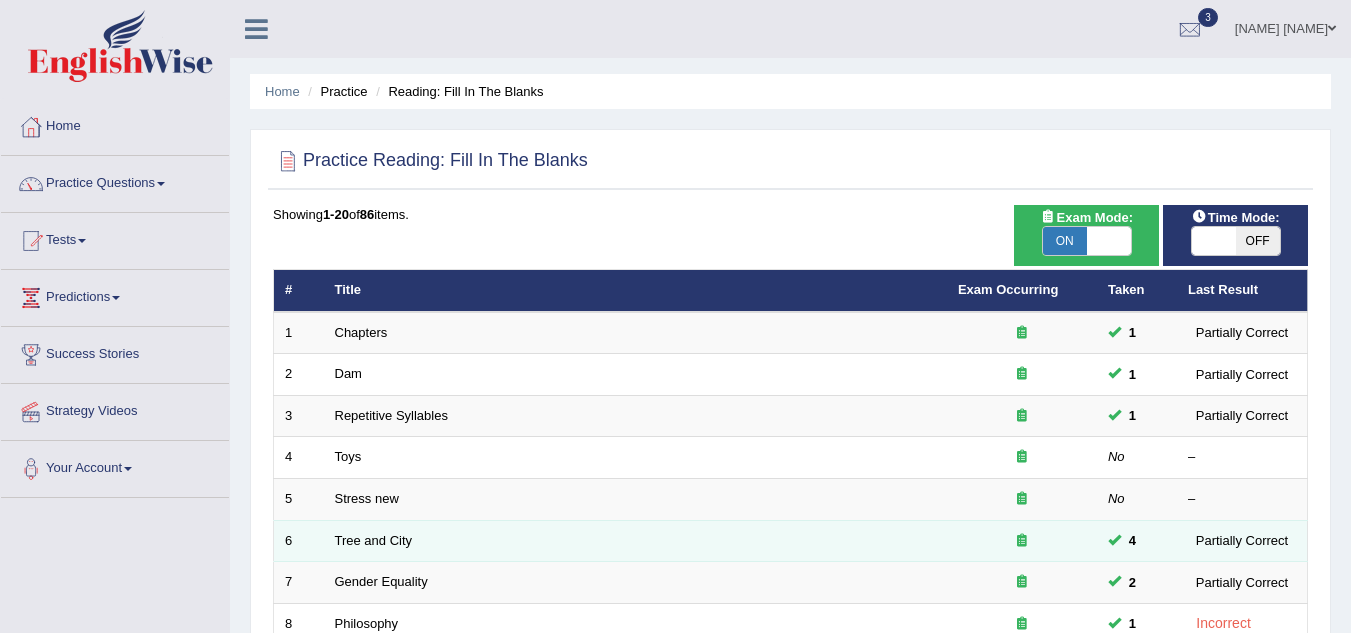 scroll, scrollTop: 0, scrollLeft: 0, axis: both 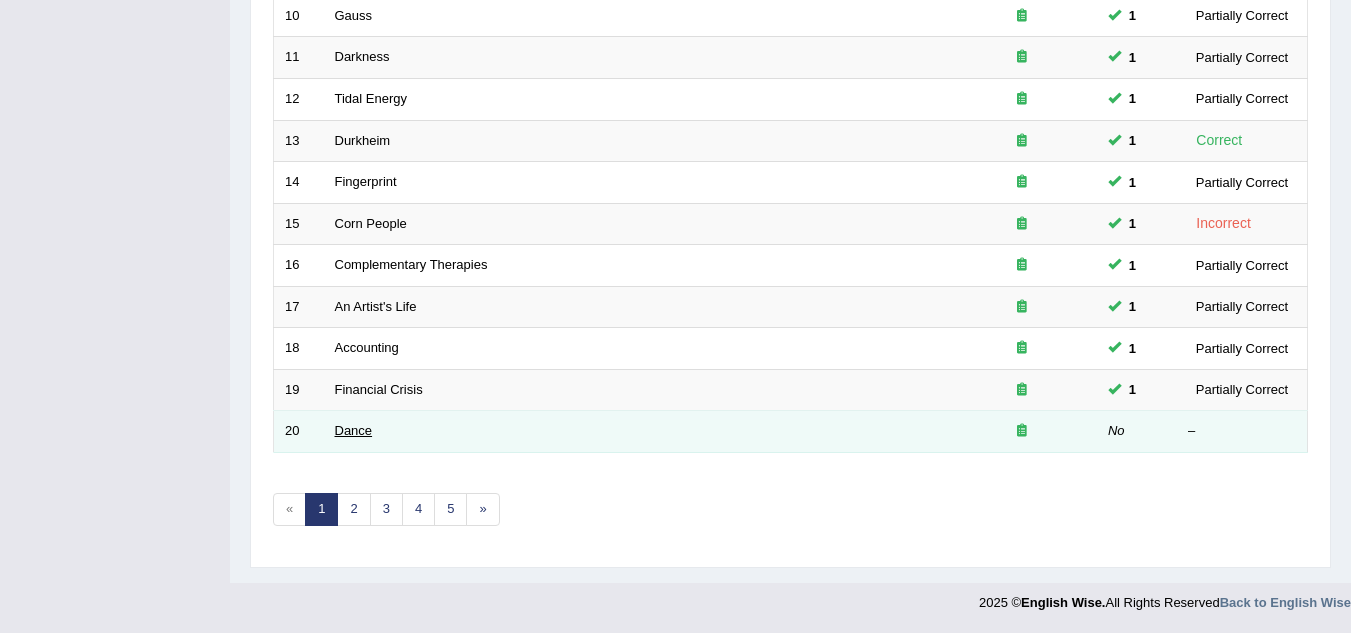 click on "Dance" at bounding box center [354, 430] 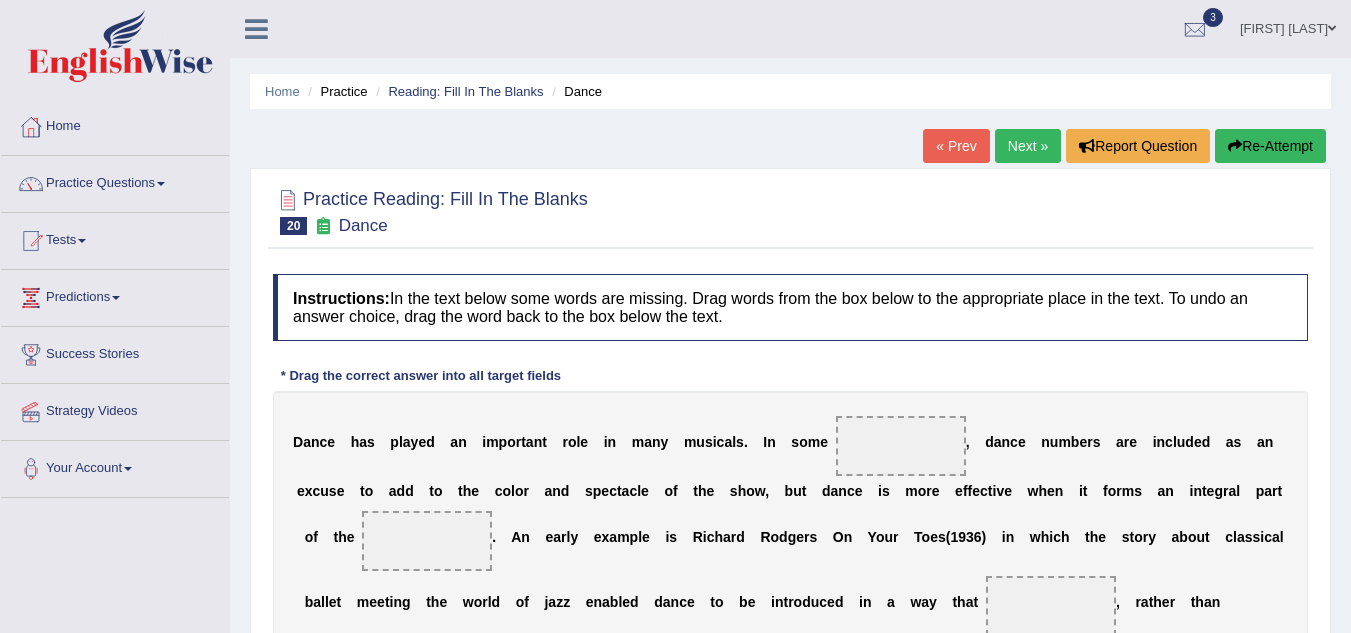 scroll, scrollTop: 0, scrollLeft: 0, axis: both 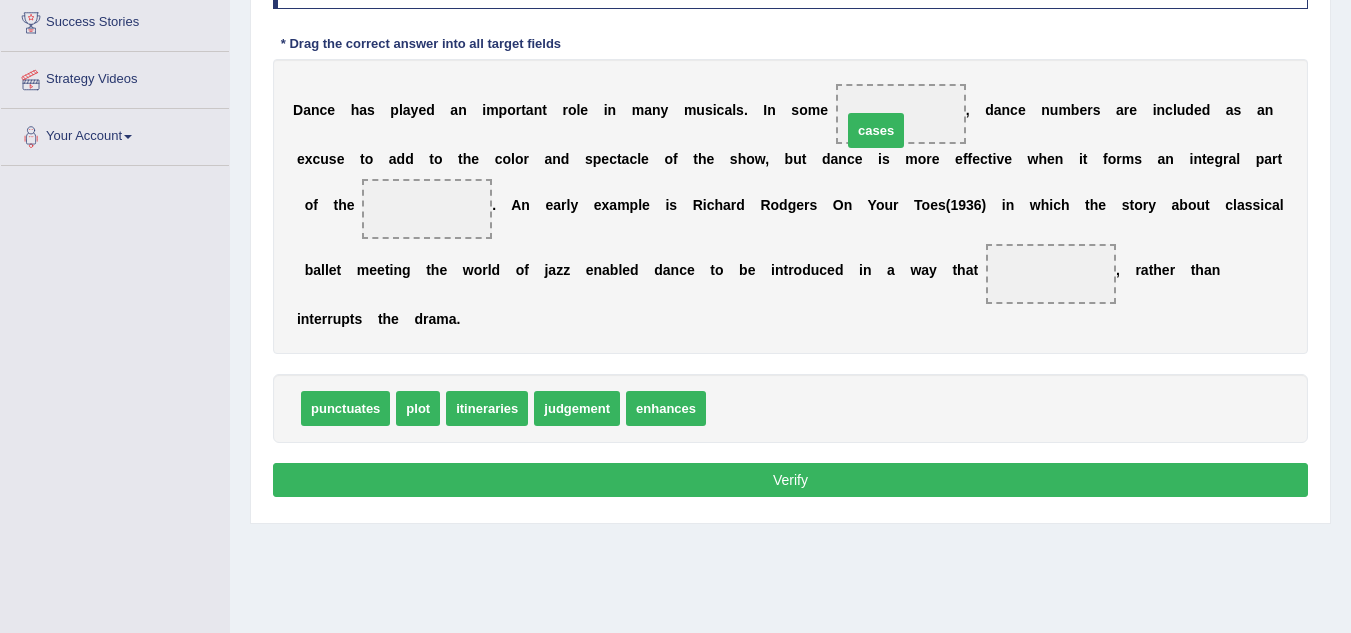 drag, startPoint x: 724, startPoint y: 404, endPoint x: 860, endPoint y: 125, distance: 310.38202 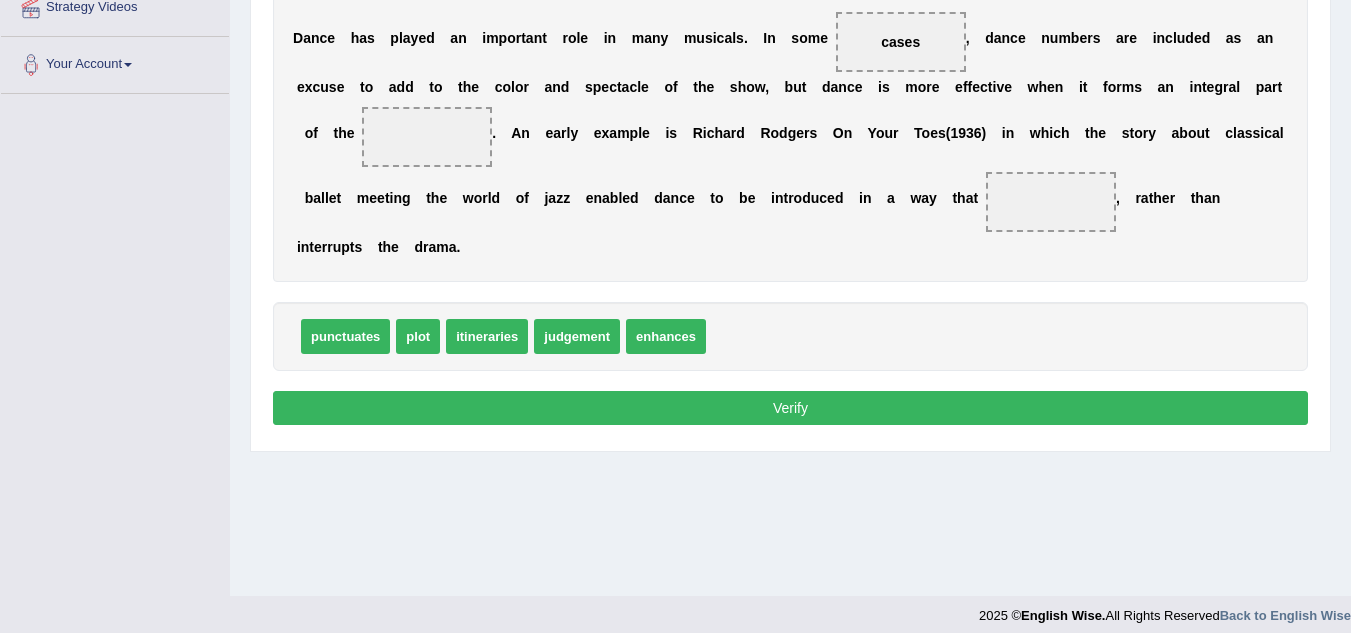 scroll, scrollTop: 417, scrollLeft: 0, axis: vertical 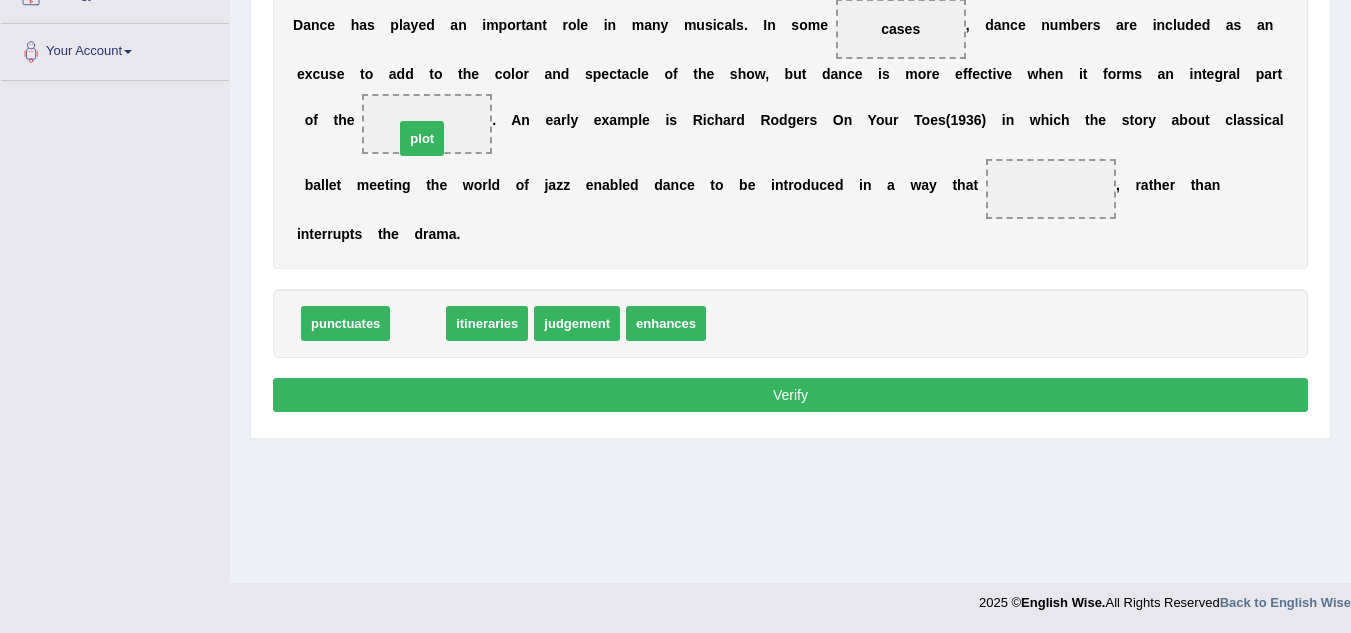 drag, startPoint x: 417, startPoint y: 325, endPoint x: 423, endPoint y: 133, distance: 192.09373 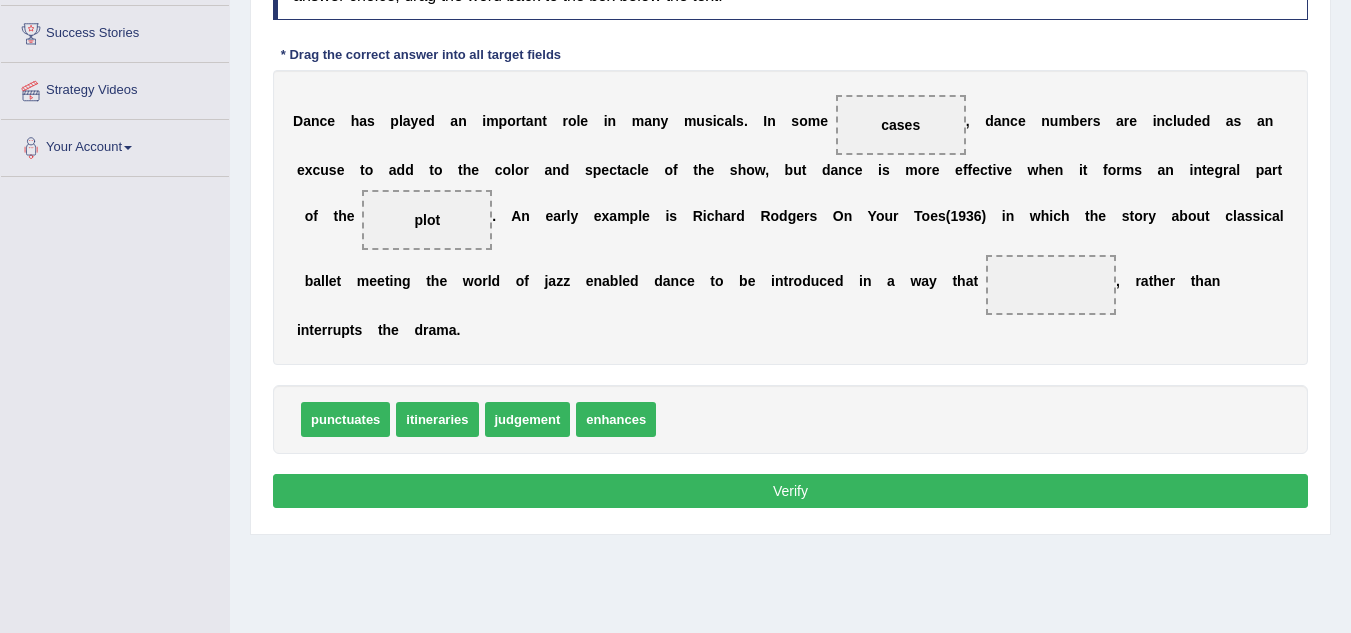 scroll, scrollTop: 324, scrollLeft: 0, axis: vertical 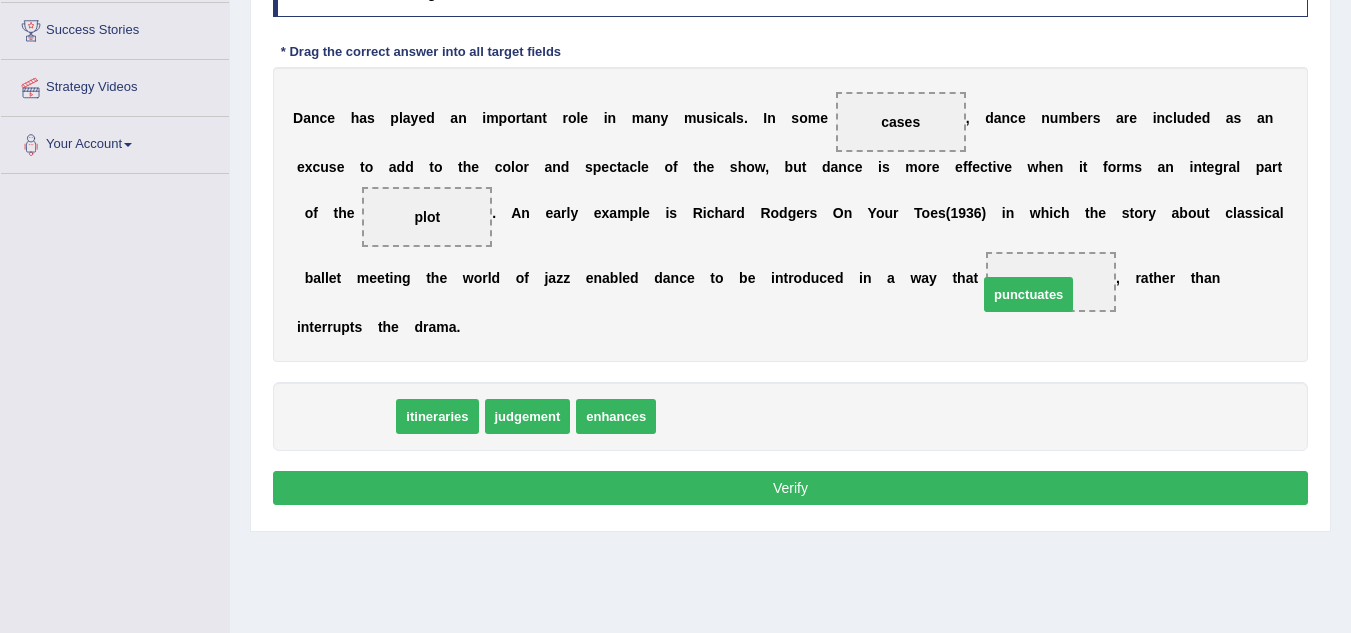 drag, startPoint x: 362, startPoint y: 420, endPoint x: 1074, endPoint y: 298, distance: 722.37665 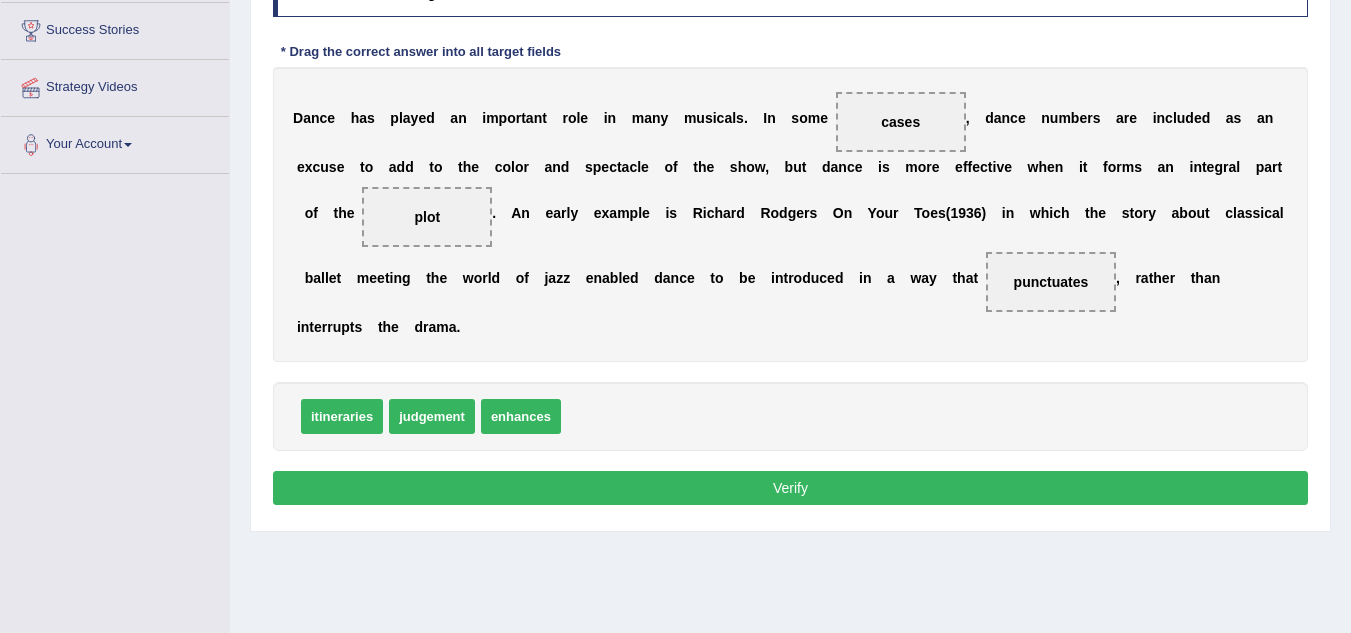 click on "Verify" at bounding box center (790, 488) 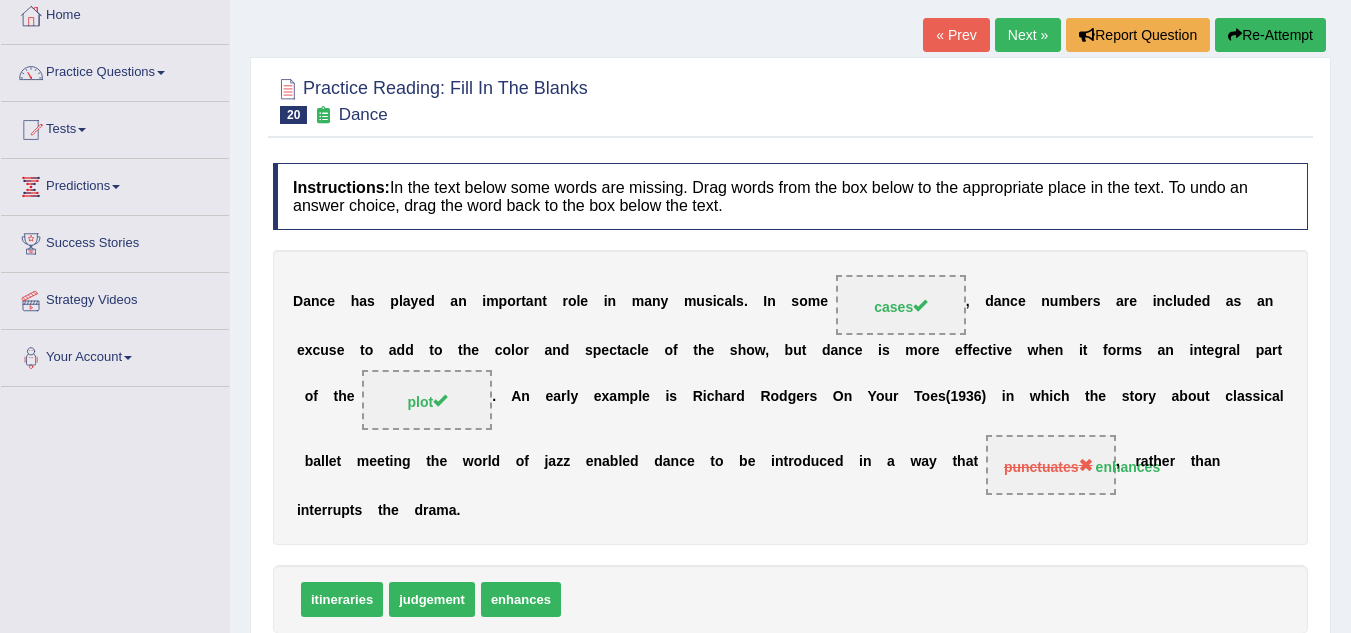 scroll, scrollTop: 0, scrollLeft: 0, axis: both 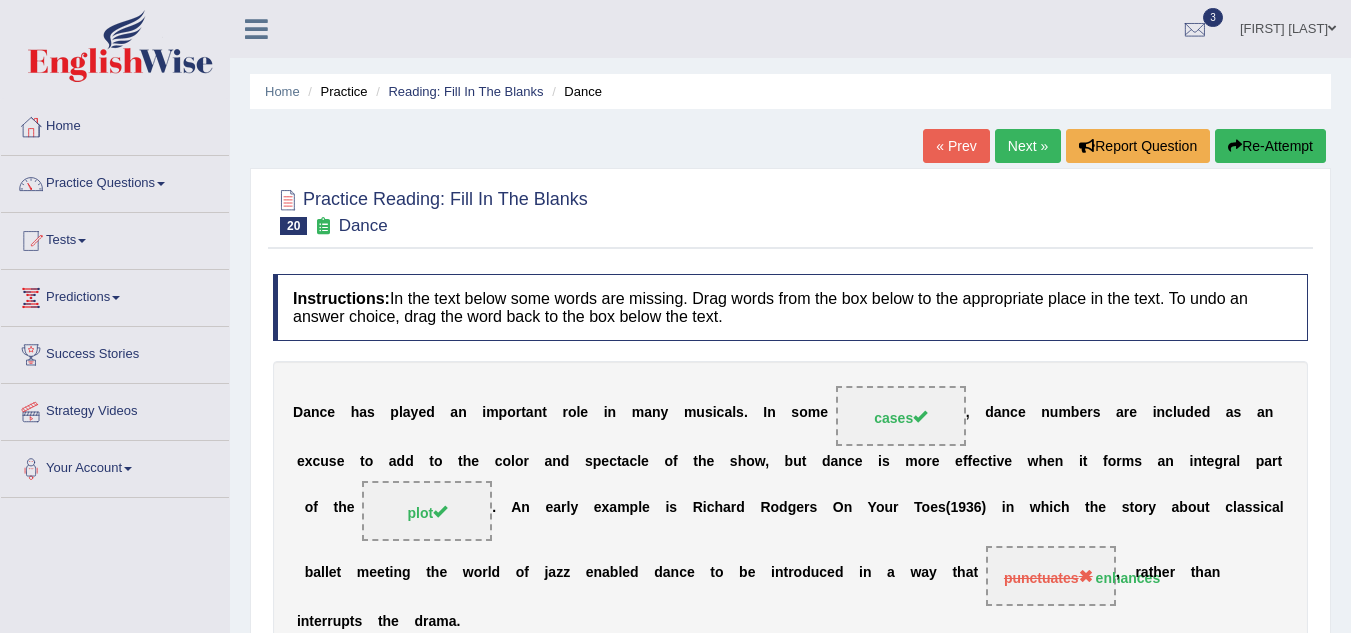 click on "Next »" at bounding box center (1028, 146) 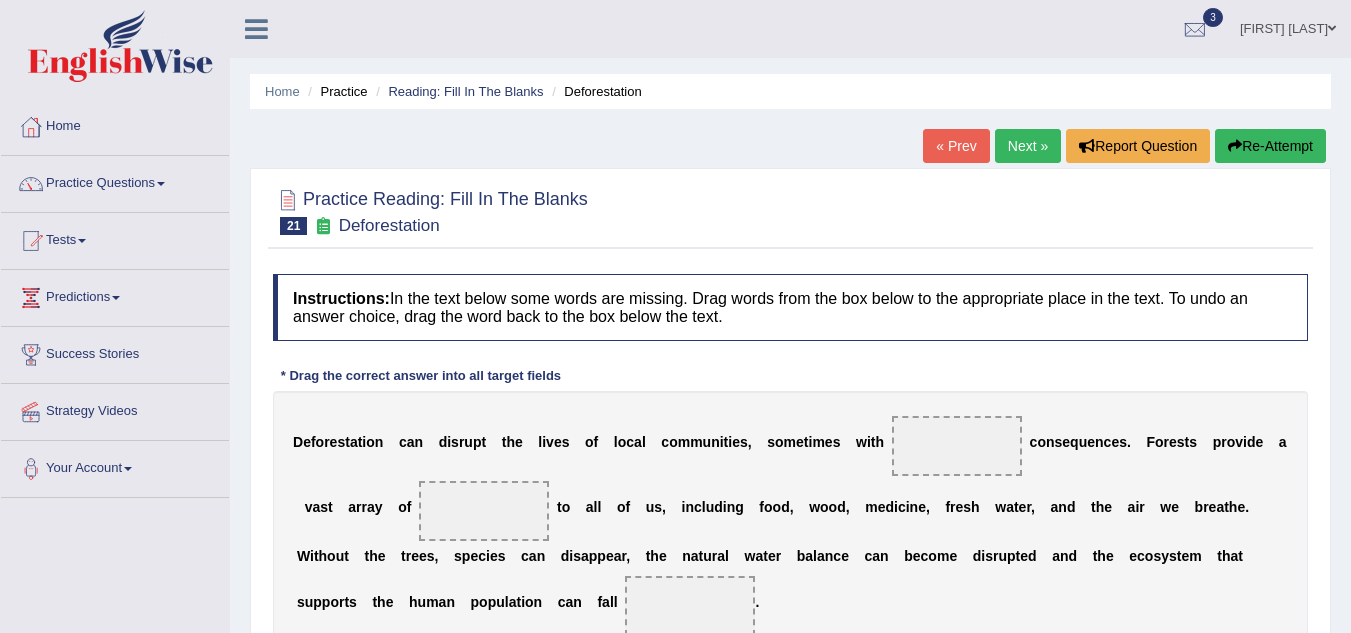 scroll, scrollTop: 0, scrollLeft: 0, axis: both 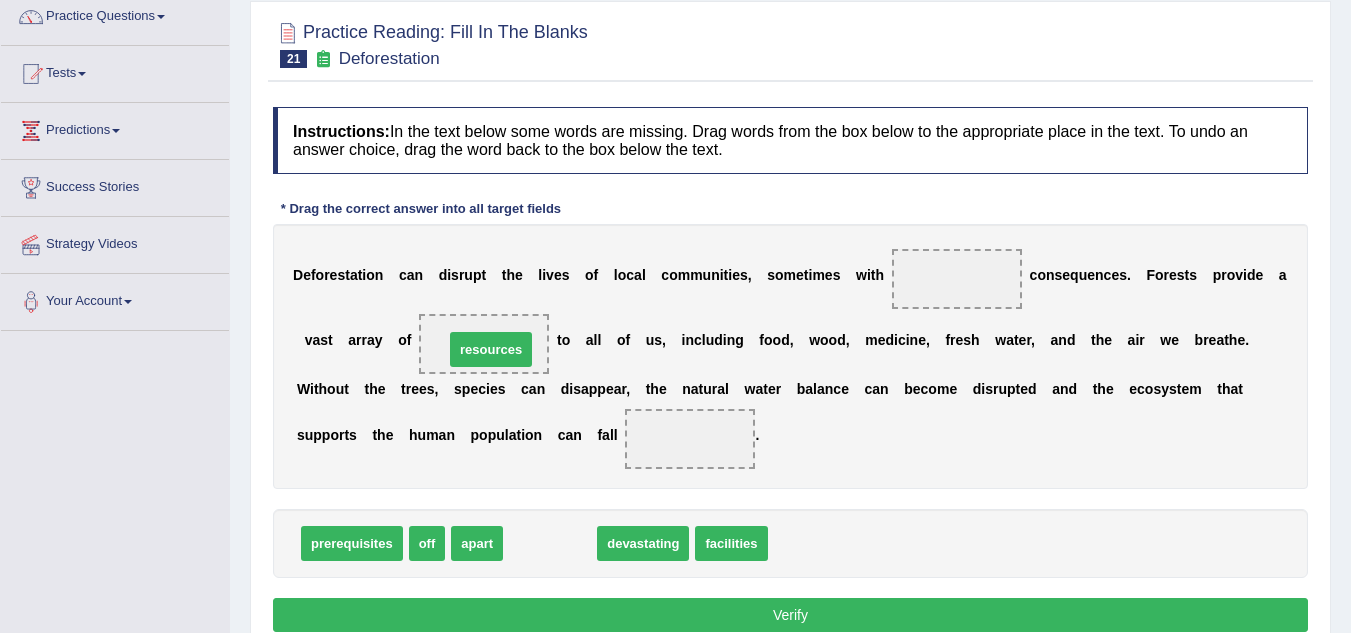 drag, startPoint x: 572, startPoint y: 547, endPoint x: 516, endPoint y: 353, distance: 201.92078 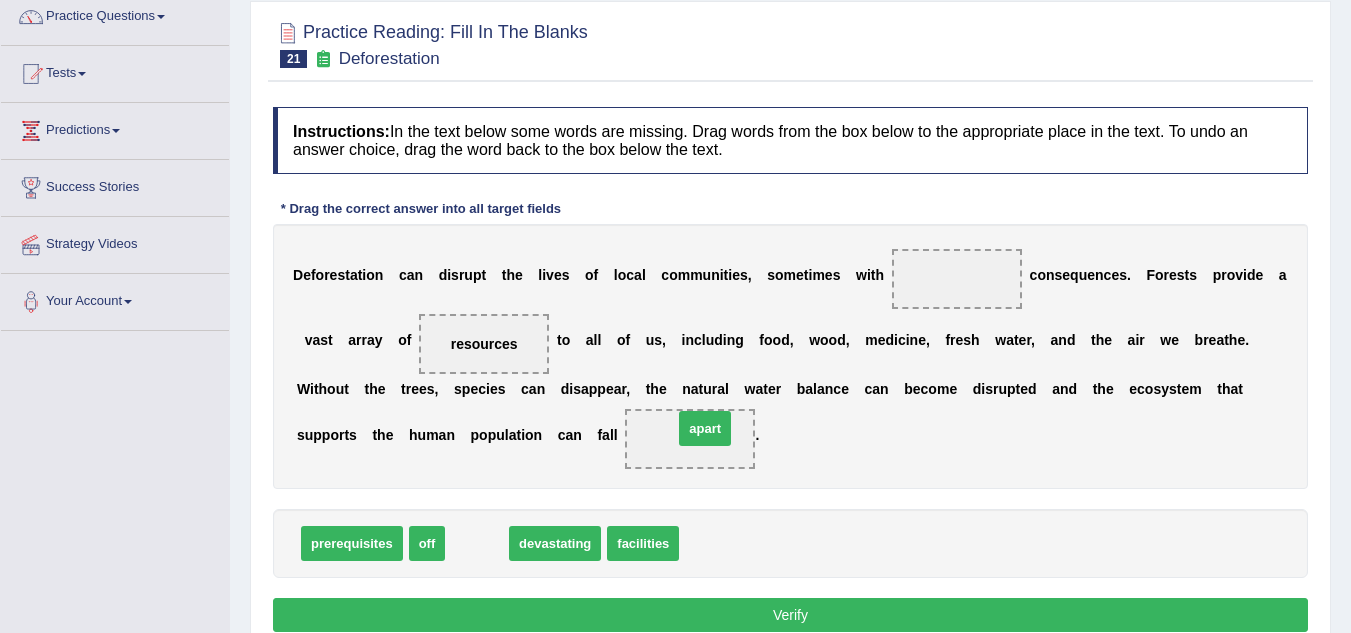 drag, startPoint x: 464, startPoint y: 548, endPoint x: 692, endPoint y: 433, distance: 255.36053 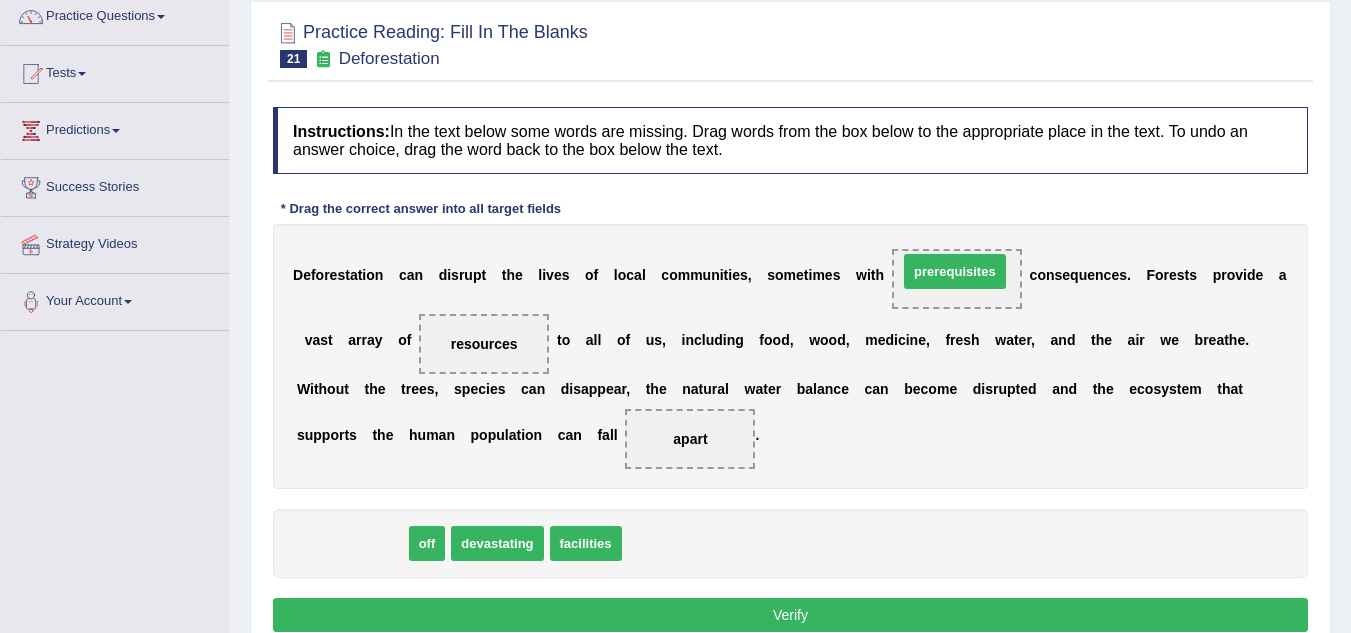 drag, startPoint x: 388, startPoint y: 552, endPoint x: 991, endPoint y: 280, distance: 661.5081 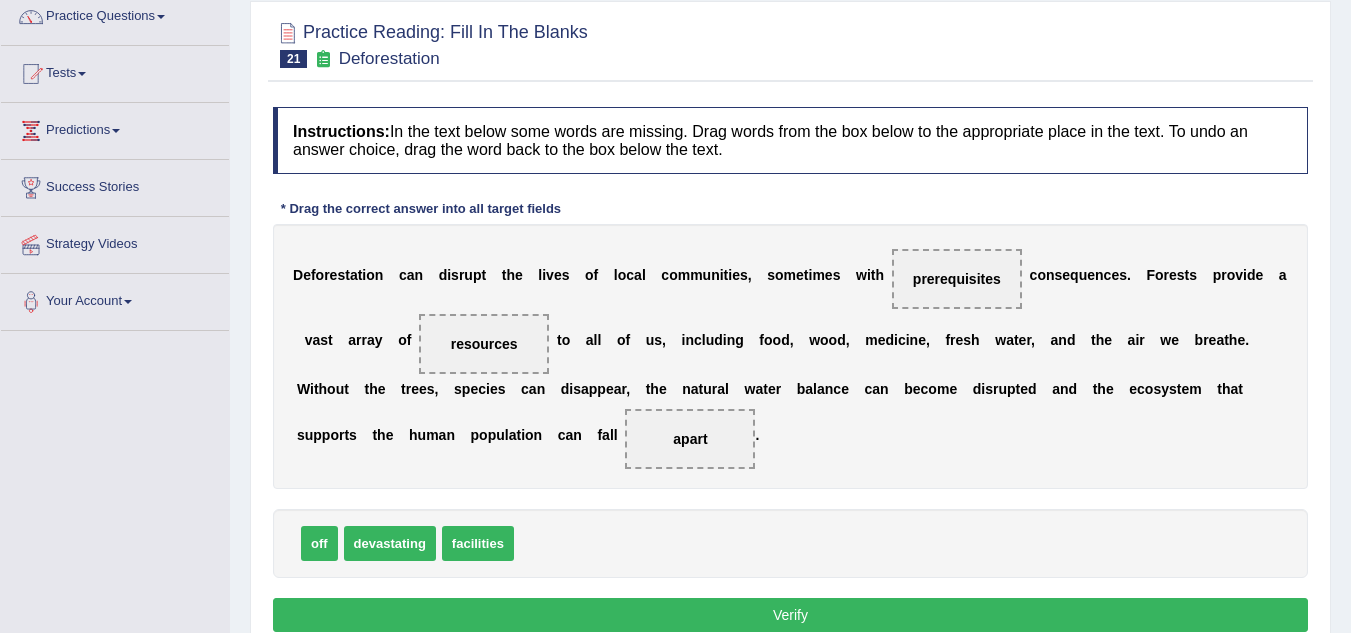 click on "Verify" at bounding box center [790, 615] 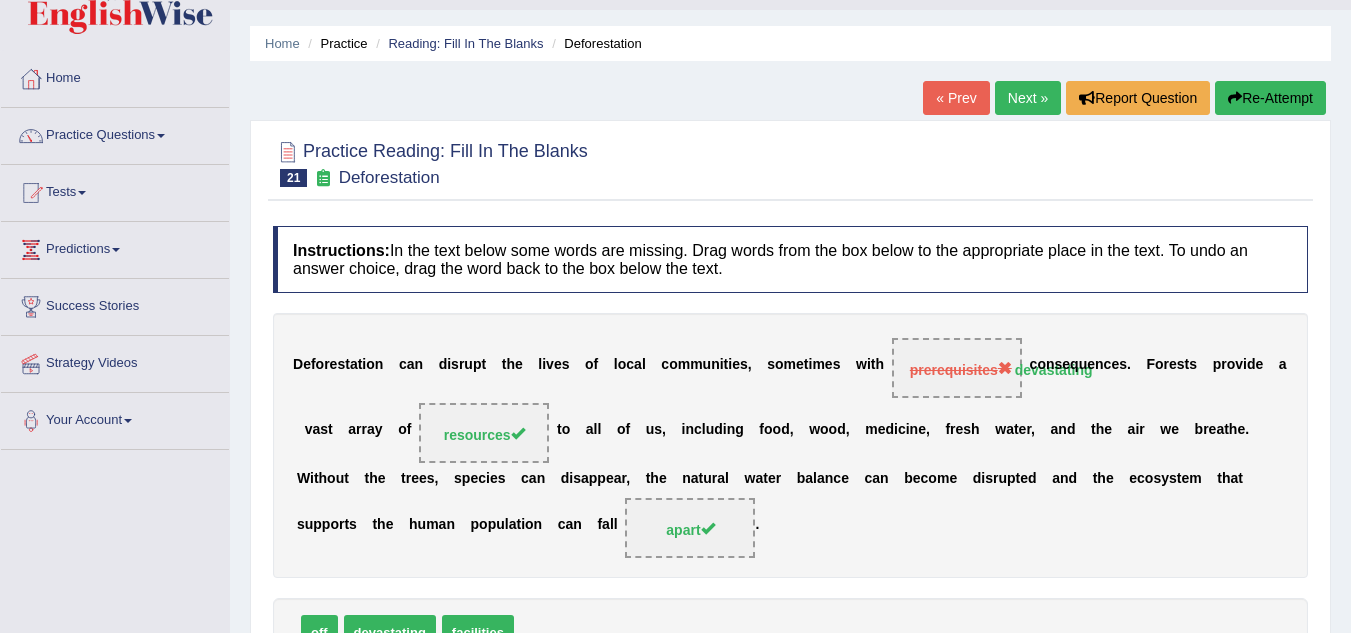 scroll, scrollTop: 0, scrollLeft: 0, axis: both 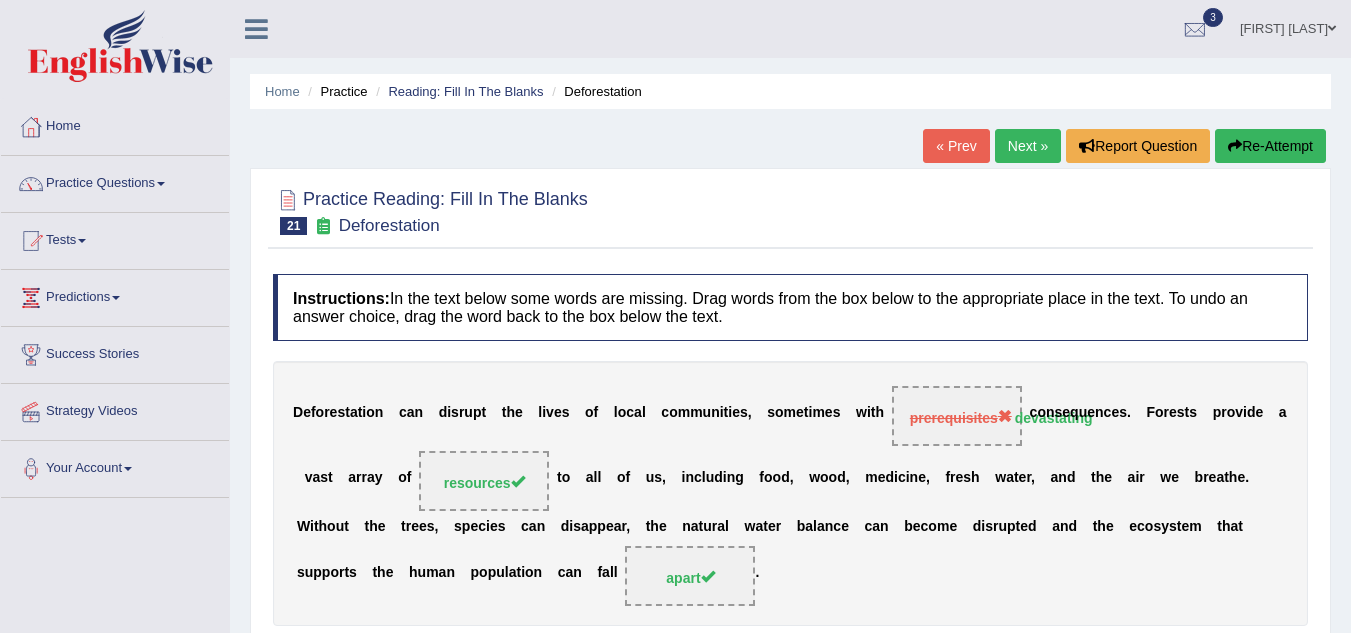 click on "Next »" at bounding box center (1028, 146) 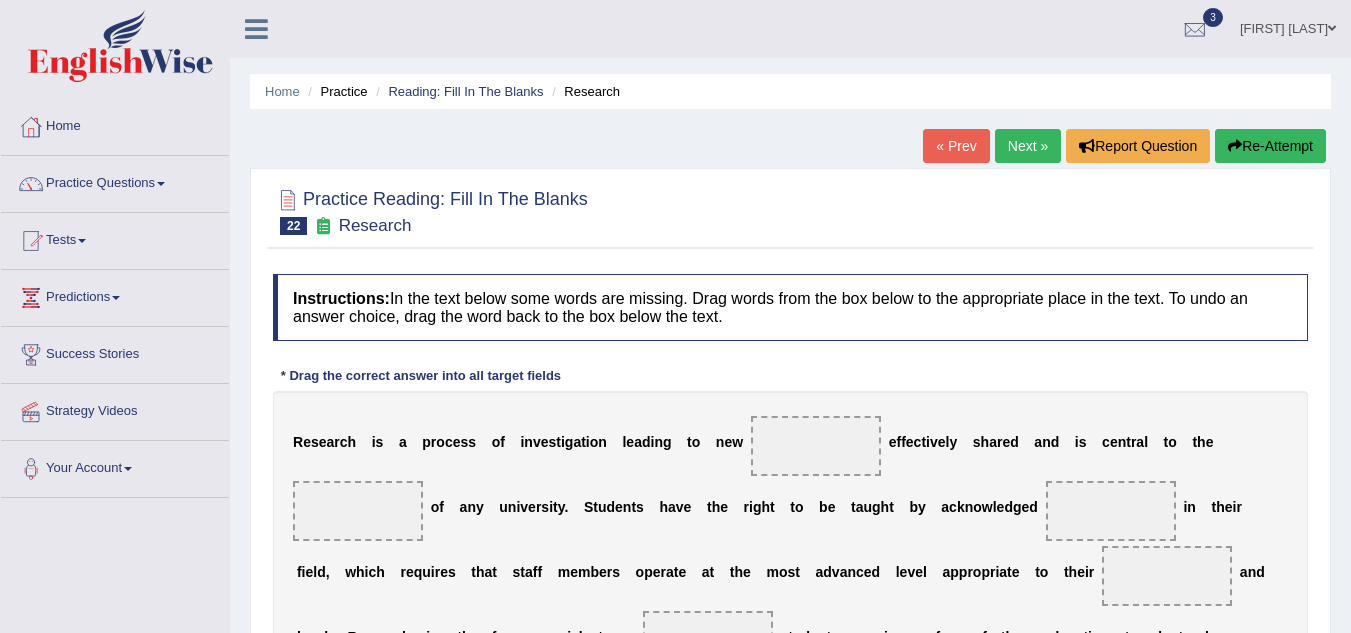scroll, scrollTop: 274, scrollLeft: 0, axis: vertical 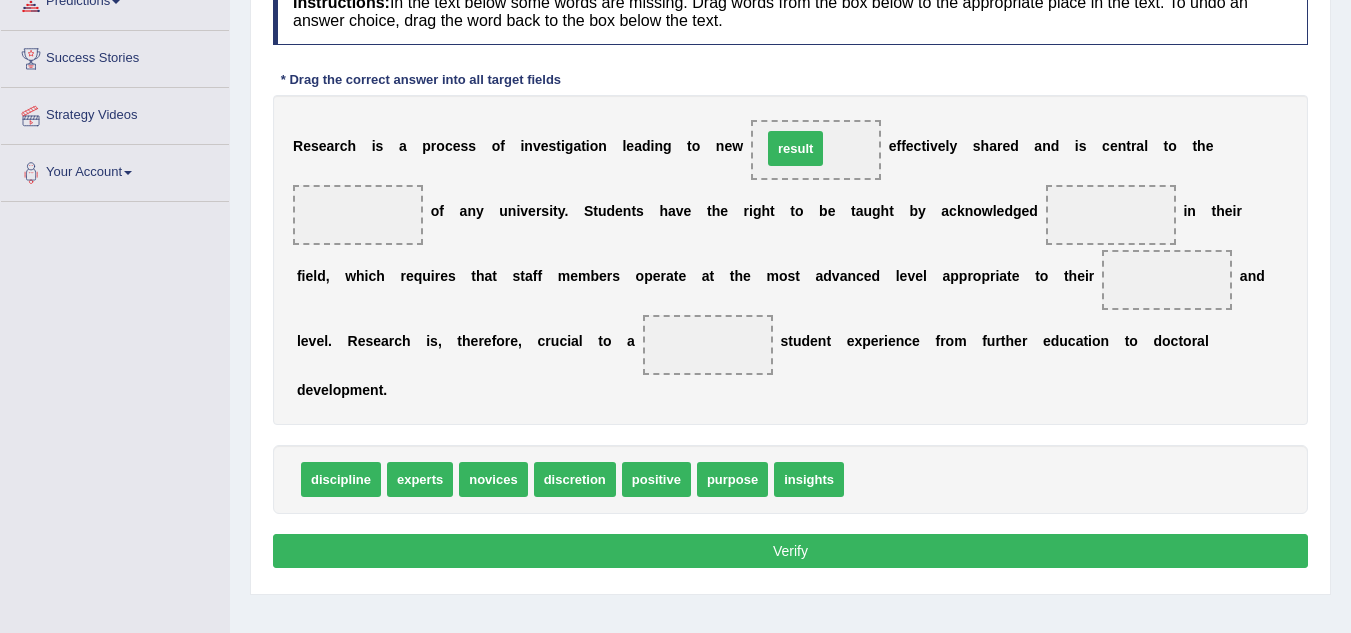drag, startPoint x: 887, startPoint y: 482, endPoint x: 807, endPoint y: 151, distance: 340.53046 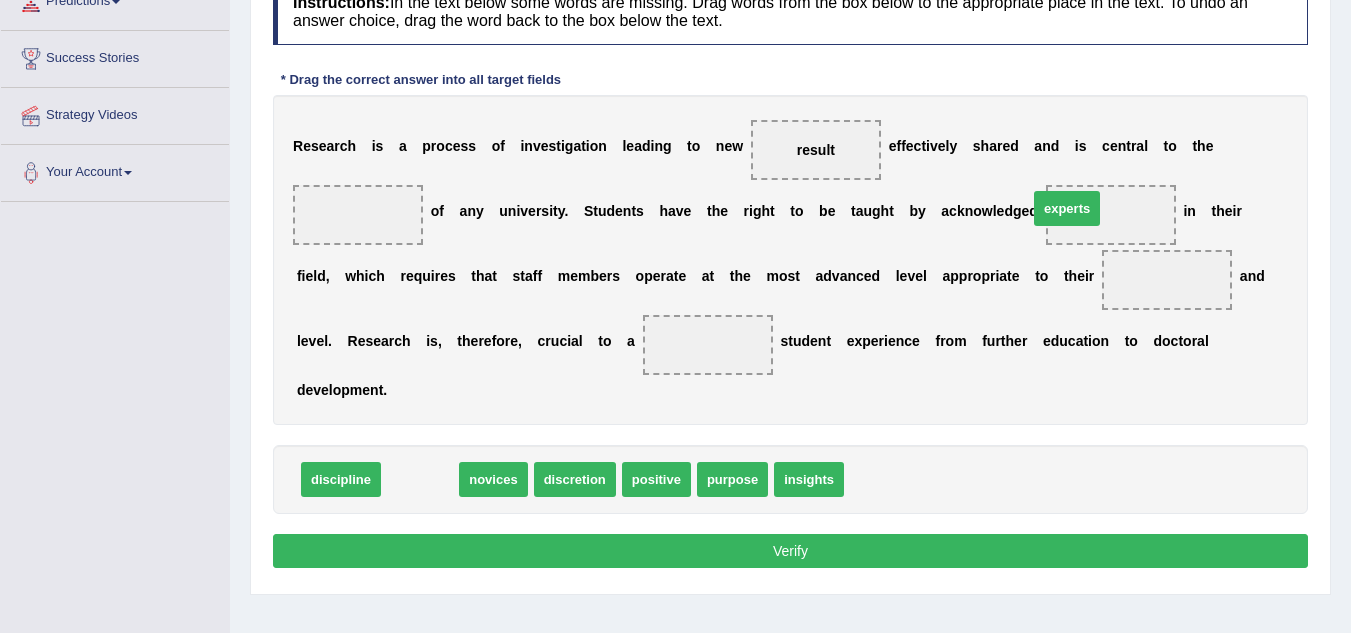drag, startPoint x: 421, startPoint y: 476, endPoint x: 1106, endPoint y: 205, distance: 736.6587 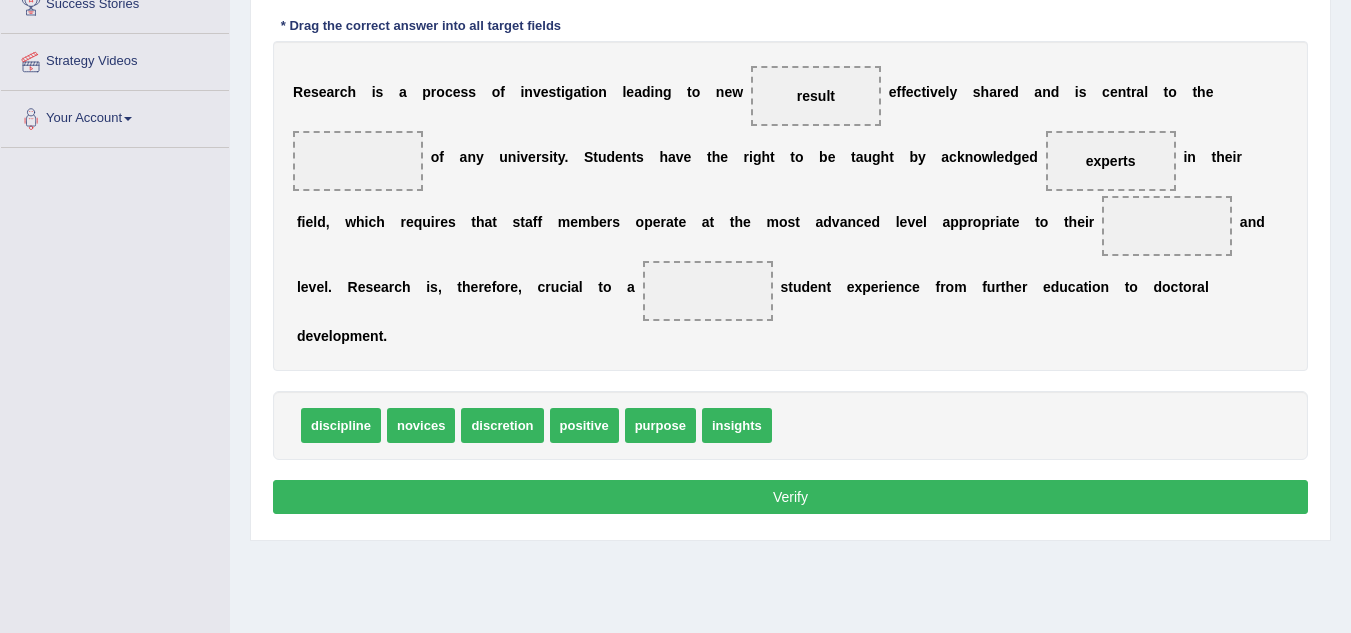 scroll, scrollTop: 351, scrollLeft: 0, axis: vertical 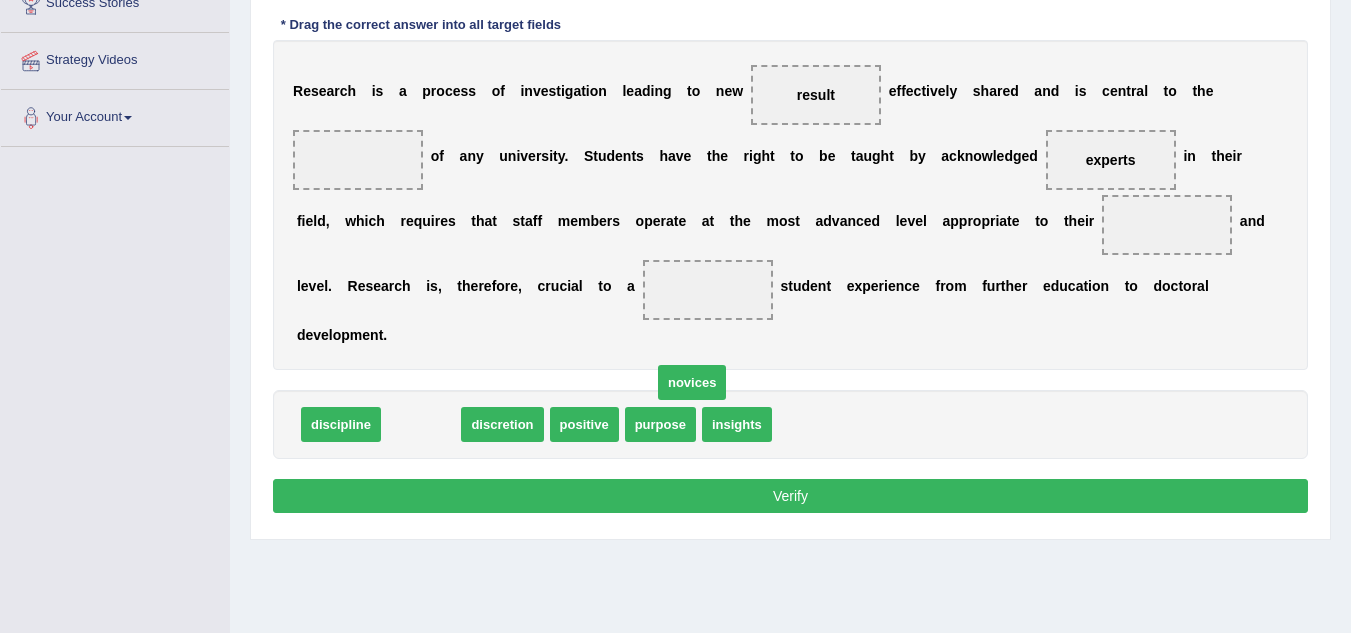 drag, startPoint x: 419, startPoint y: 429, endPoint x: 937, endPoint y: 376, distance: 520.70435 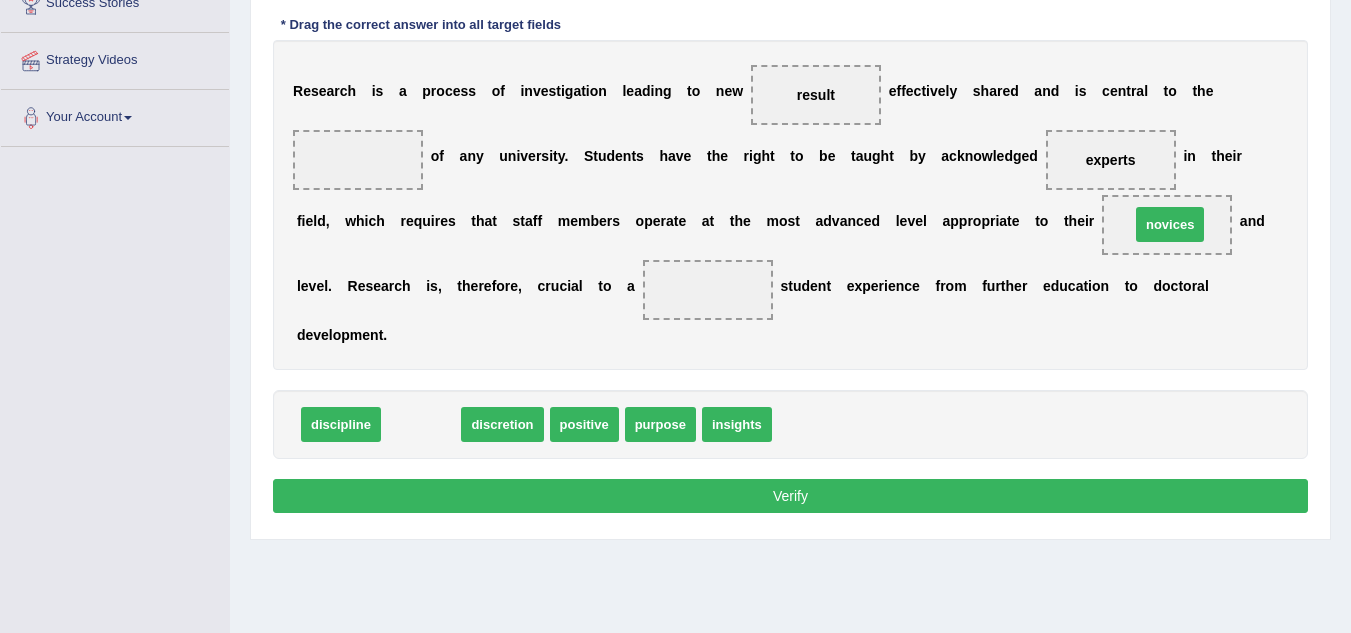 drag, startPoint x: 401, startPoint y: 426, endPoint x: 1150, endPoint y: 226, distance: 775.24255 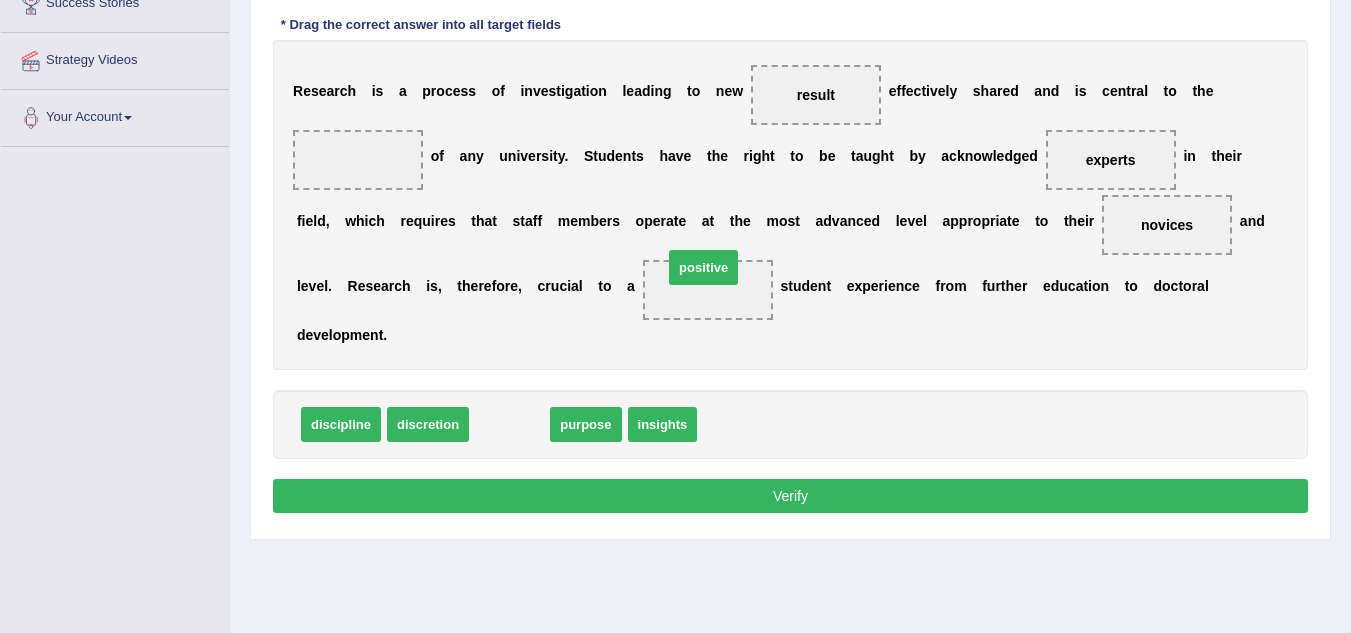 drag, startPoint x: 501, startPoint y: 436, endPoint x: 695, endPoint y: 282, distance: 247.69336 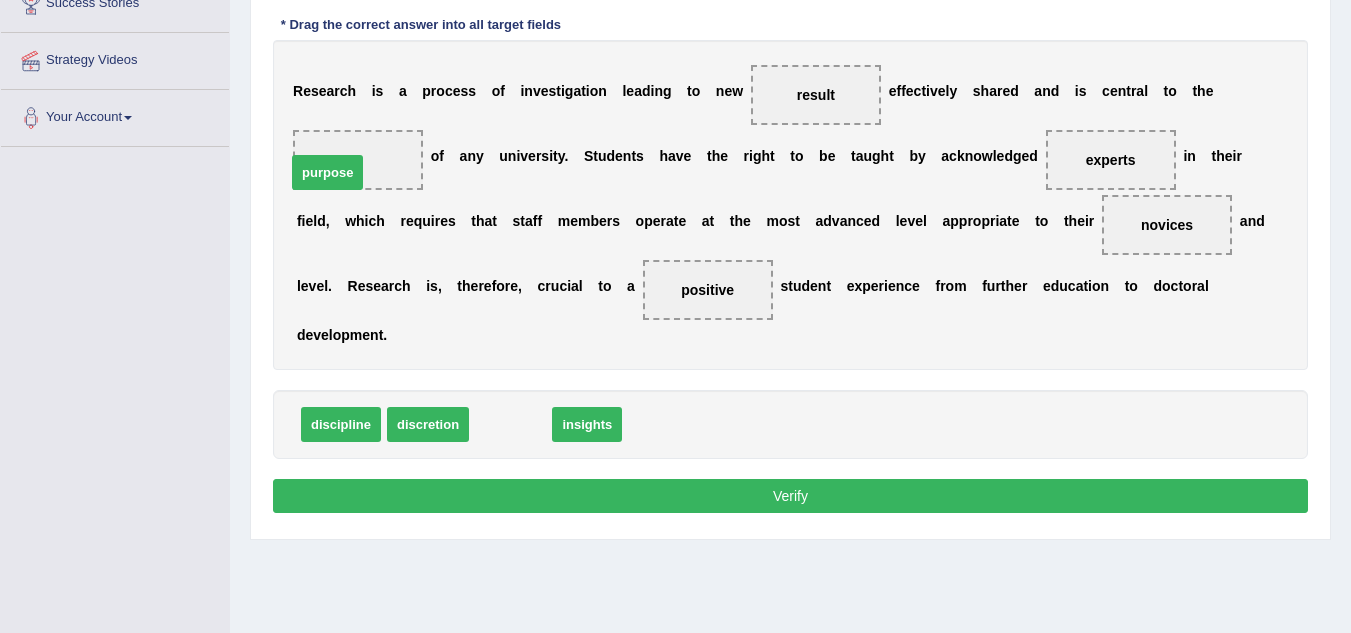 drag, startPoint x: 521, startPoint y: 425, endPoint x: 338, endPoint y: 173, distance: 311.43698 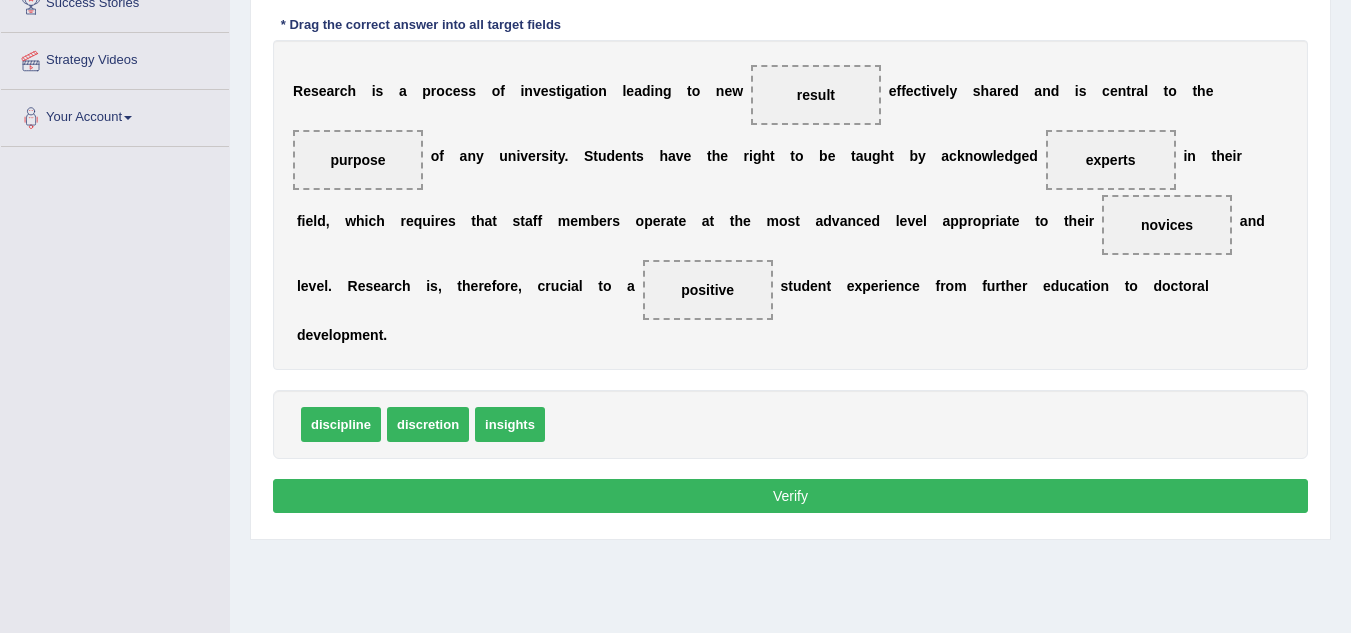 click on "Verify" at bounding box center [790, 496] 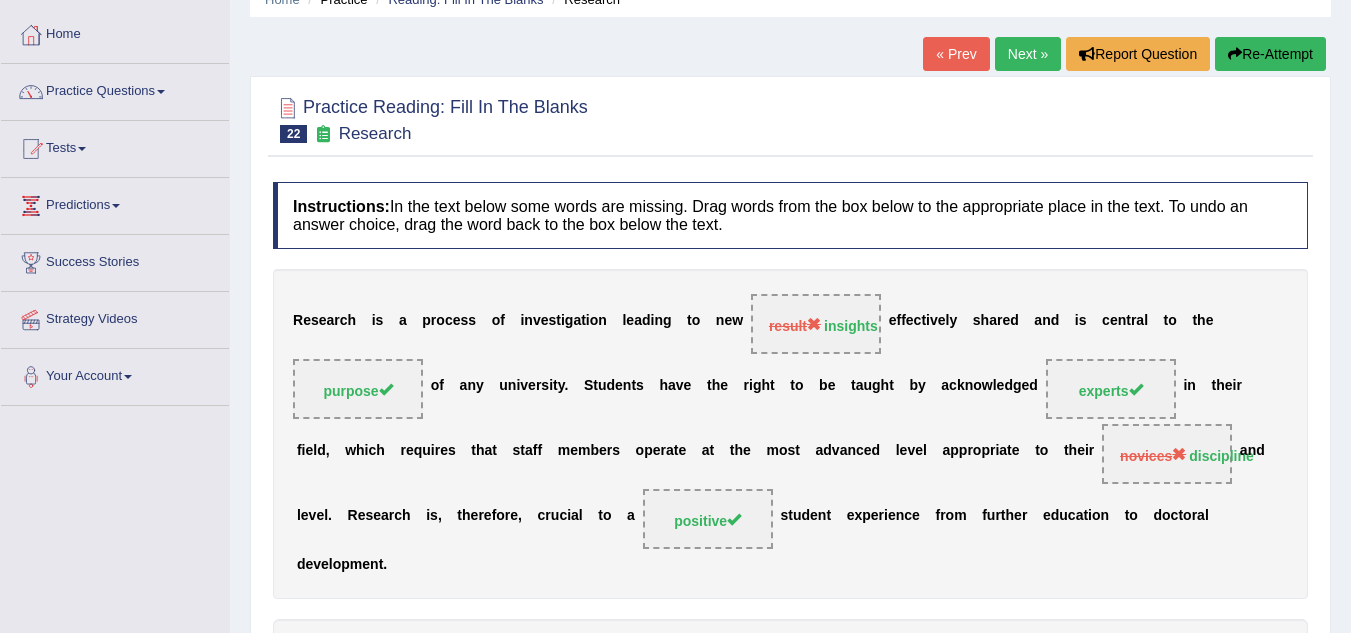 scroll, scrollTop: 0, scrollLeft: 0, axis: both 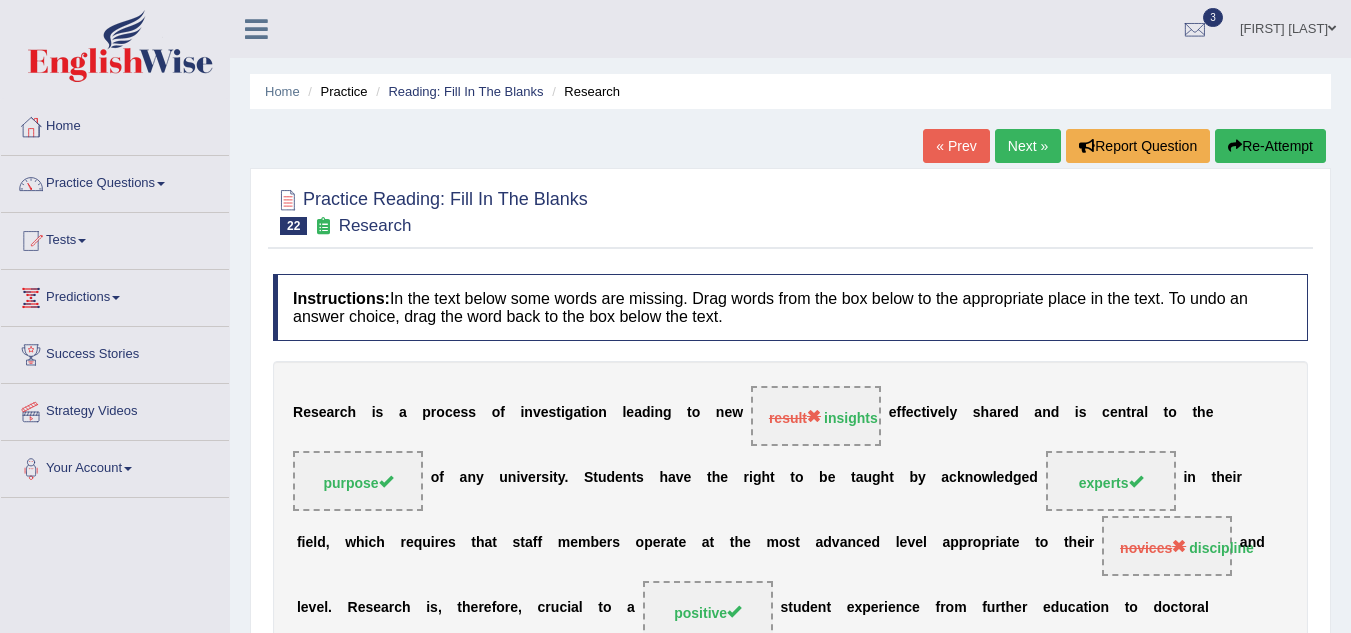click on "Next »" at bounding box center (1028, 146) 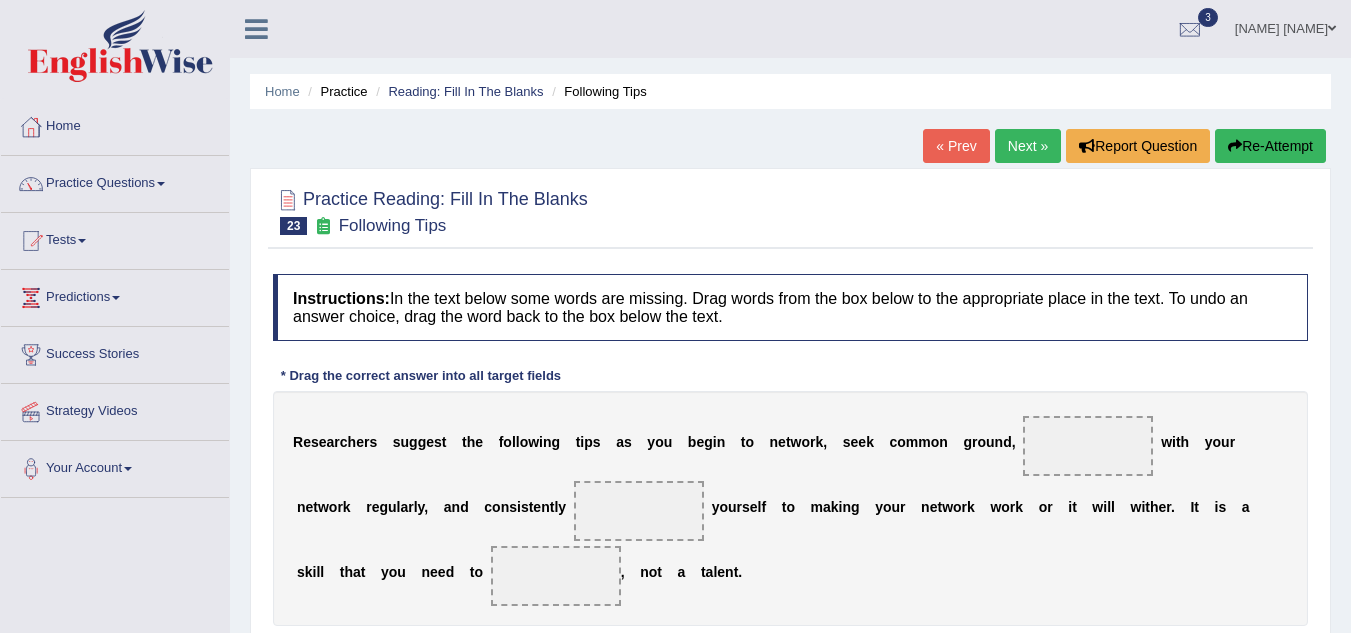 scroll, scrollTop: 0, scrollLeft: 0, axis: both 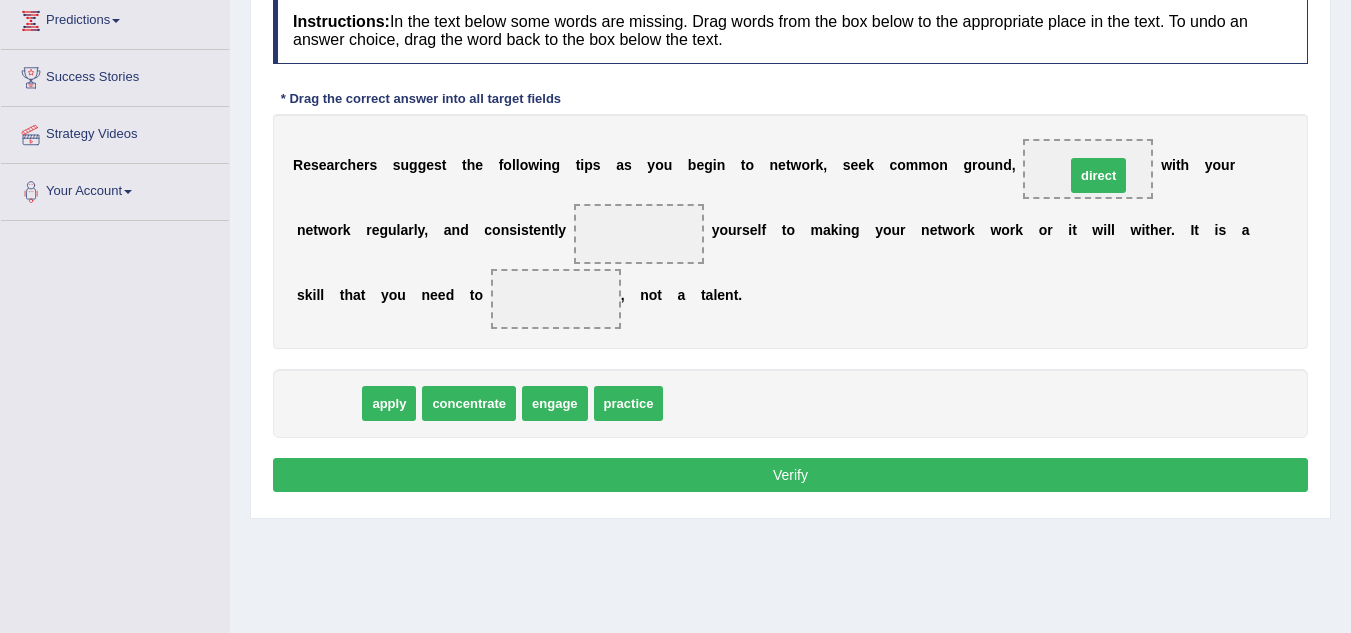 drag, startPoint x: 316, startPoint y: 410, endPoint x: 1086, endPoint y: 182, distance: 803.0467 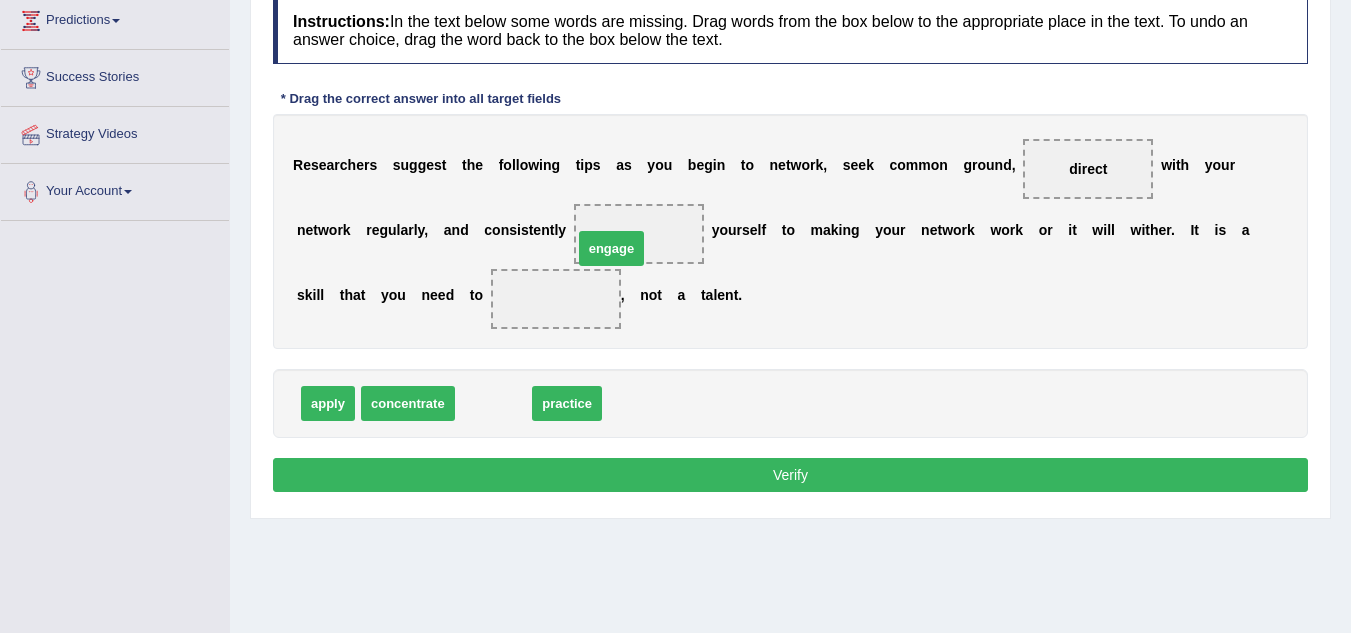 drag, startPoint x: 509, startPoint y: 402, endPoint x: 627, endPoint y: 247, distance: 194.80502 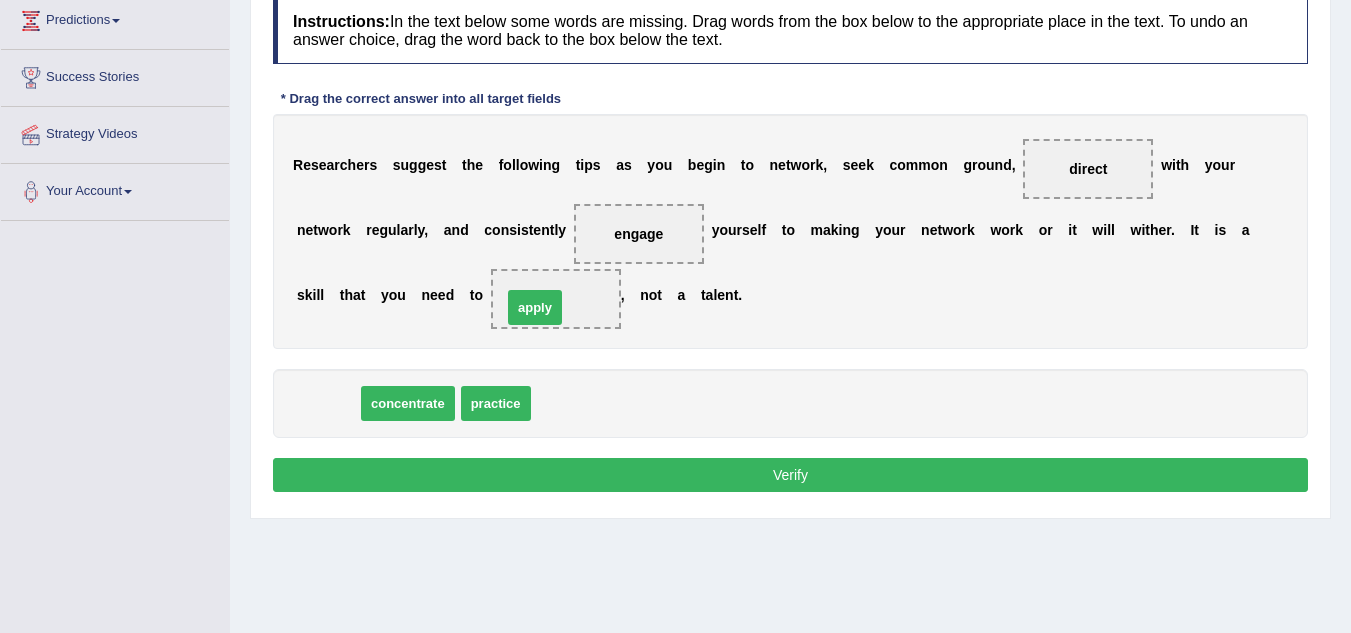 drag, startPoint x: 324, startPoint y: 404, endPoint x: 537, endPoint y: 308, distance: 233.63432 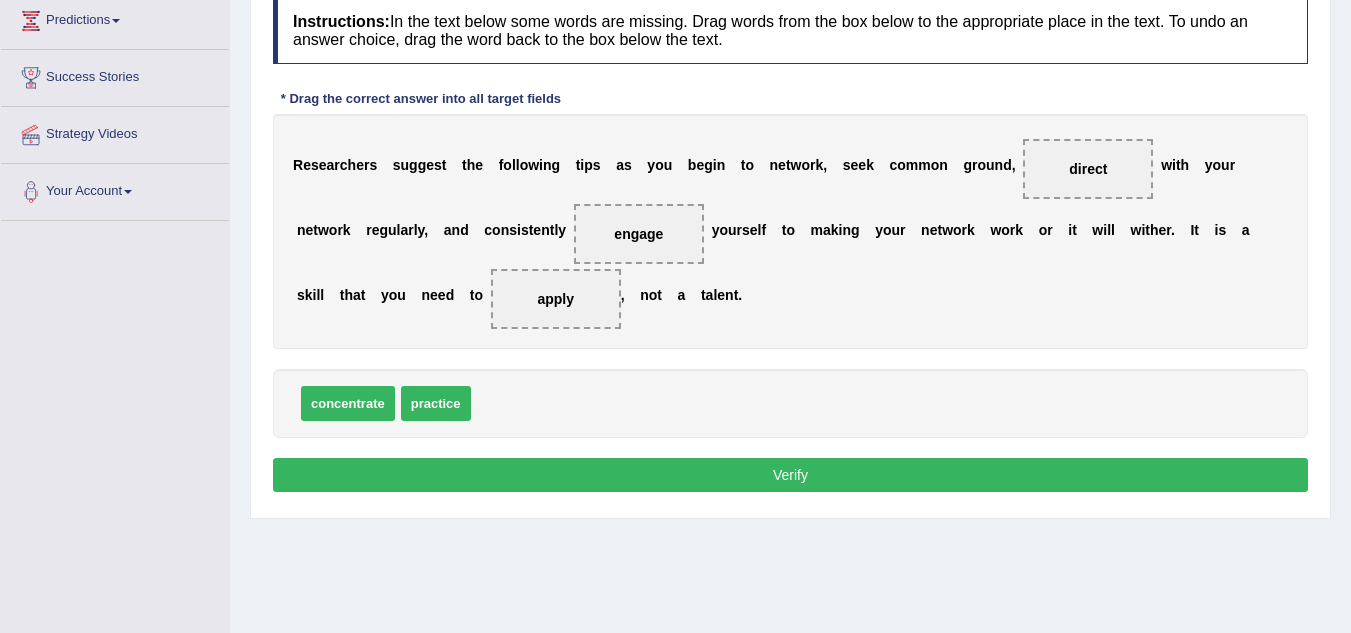 click on "Verify" at bounding box center [790, 475] 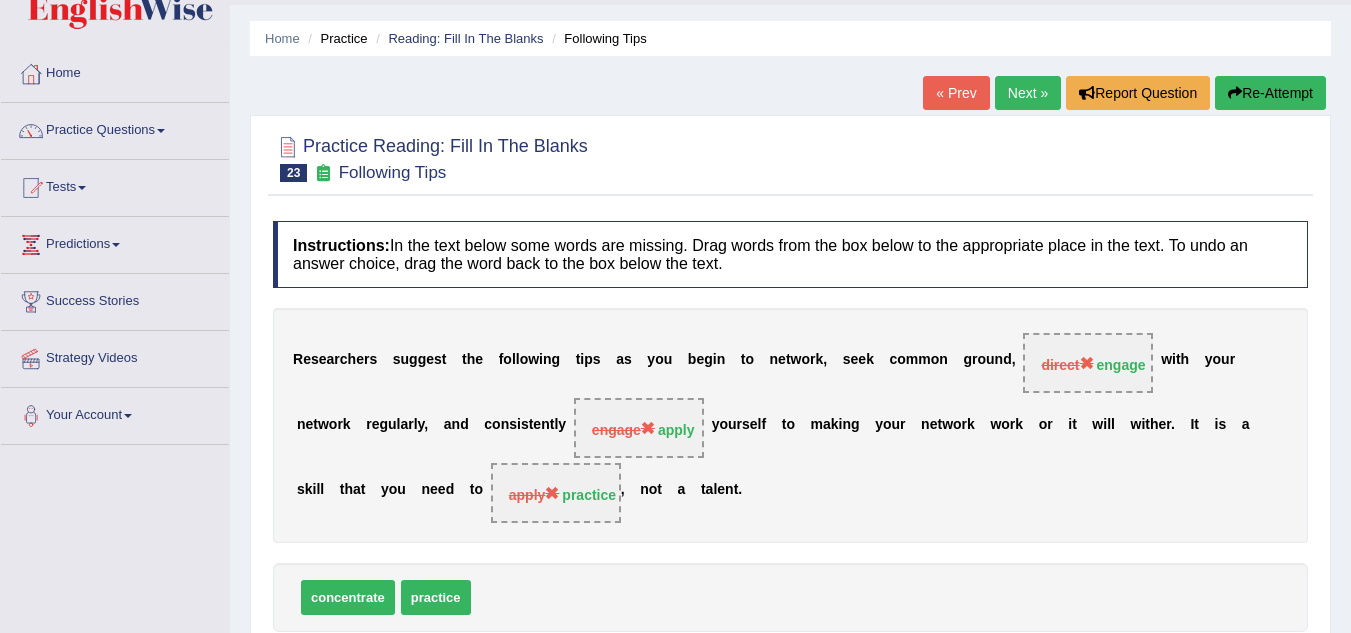 scroll, scrollTop: 0, scrollLeft: 0, axis: both 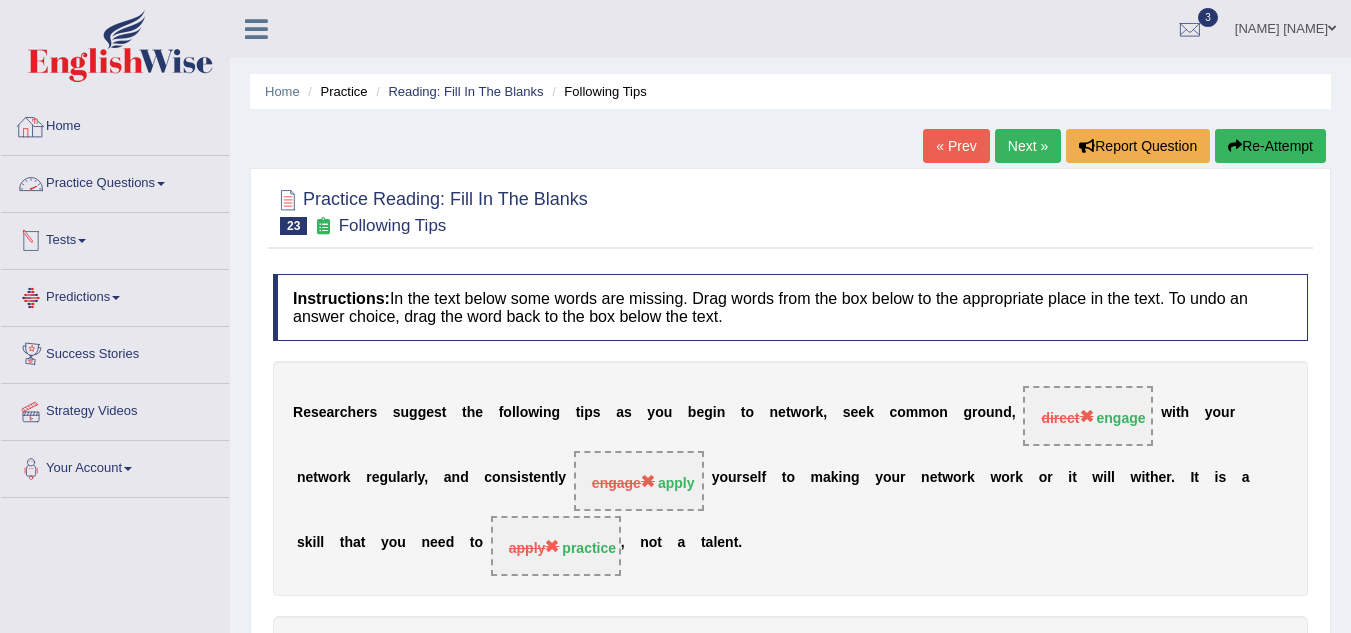 click on "Home" at bounding box center (115, 124) 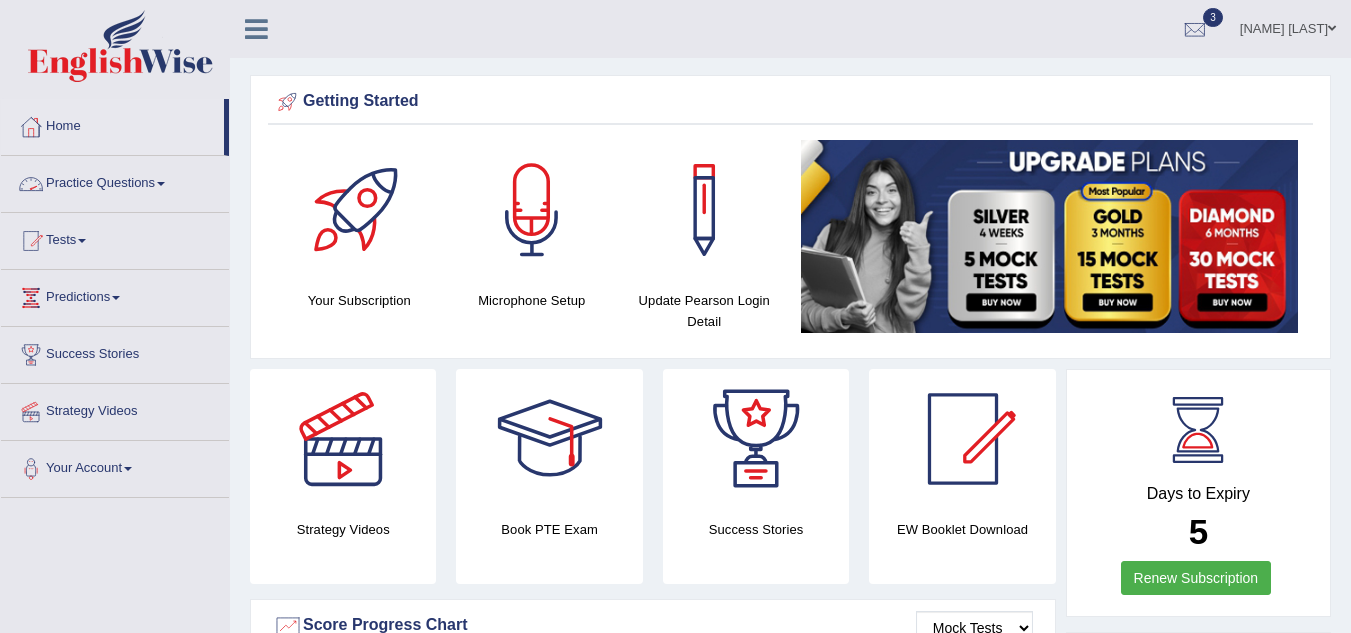 scroll, scrollTop: 0, scrollLeft: 0, axis: both 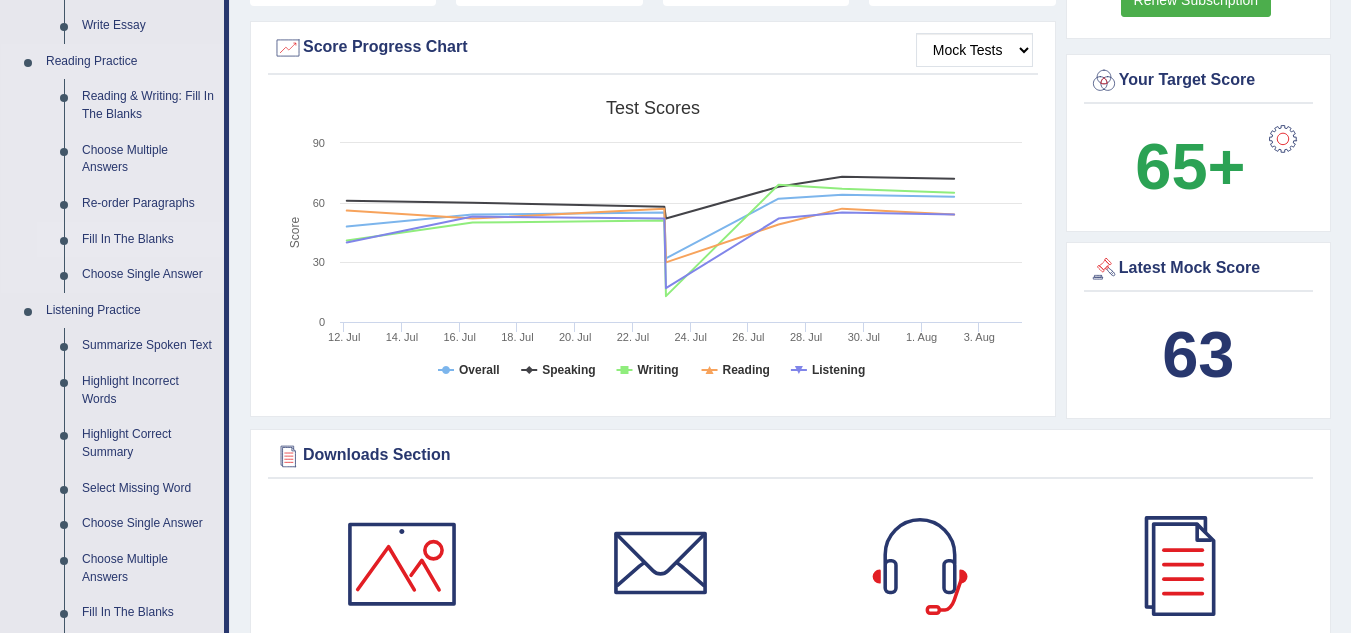 click on "Fill In The Blanks" at bounding box center (148, 240) 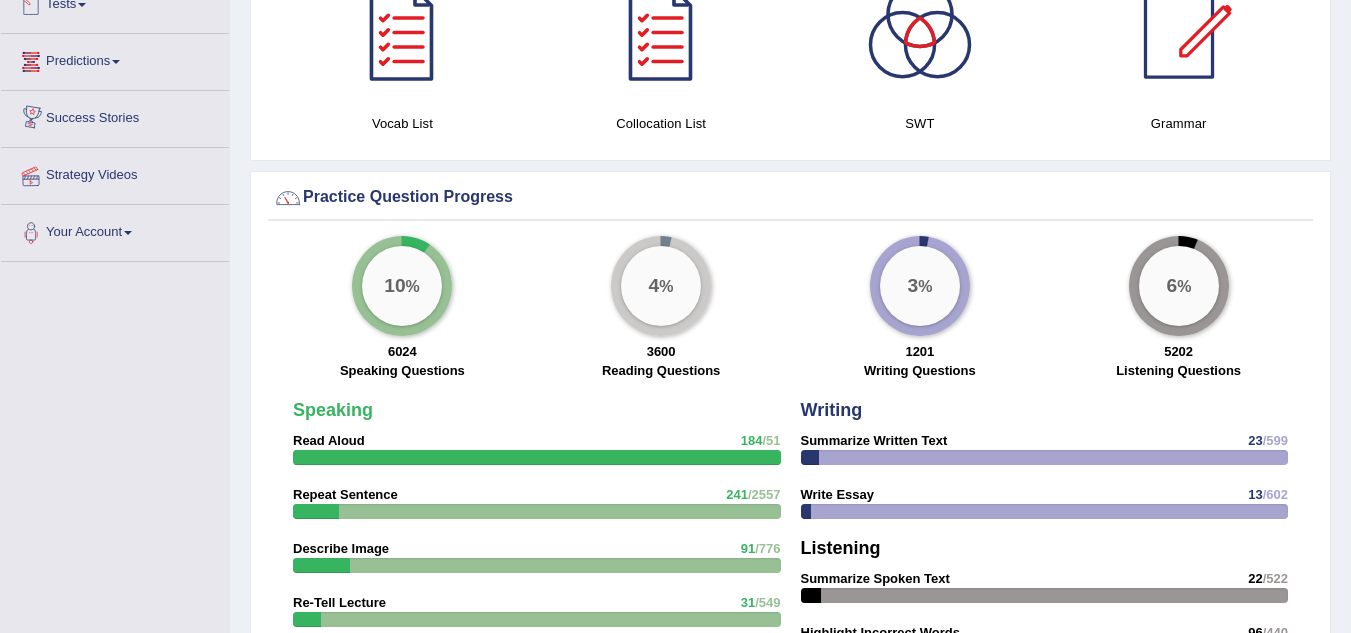 scroll, scrollTop: 1198, scrollLeft: 0, axis: vertical 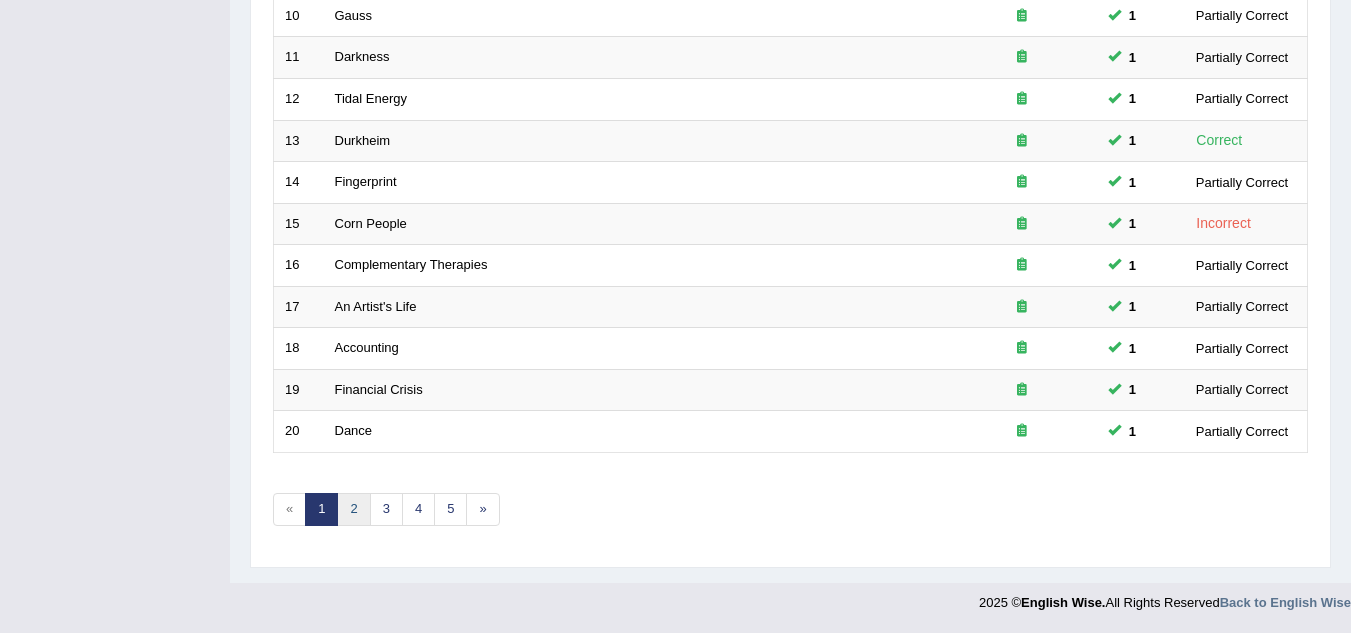 click on "2" at bounding box center [353, 509] 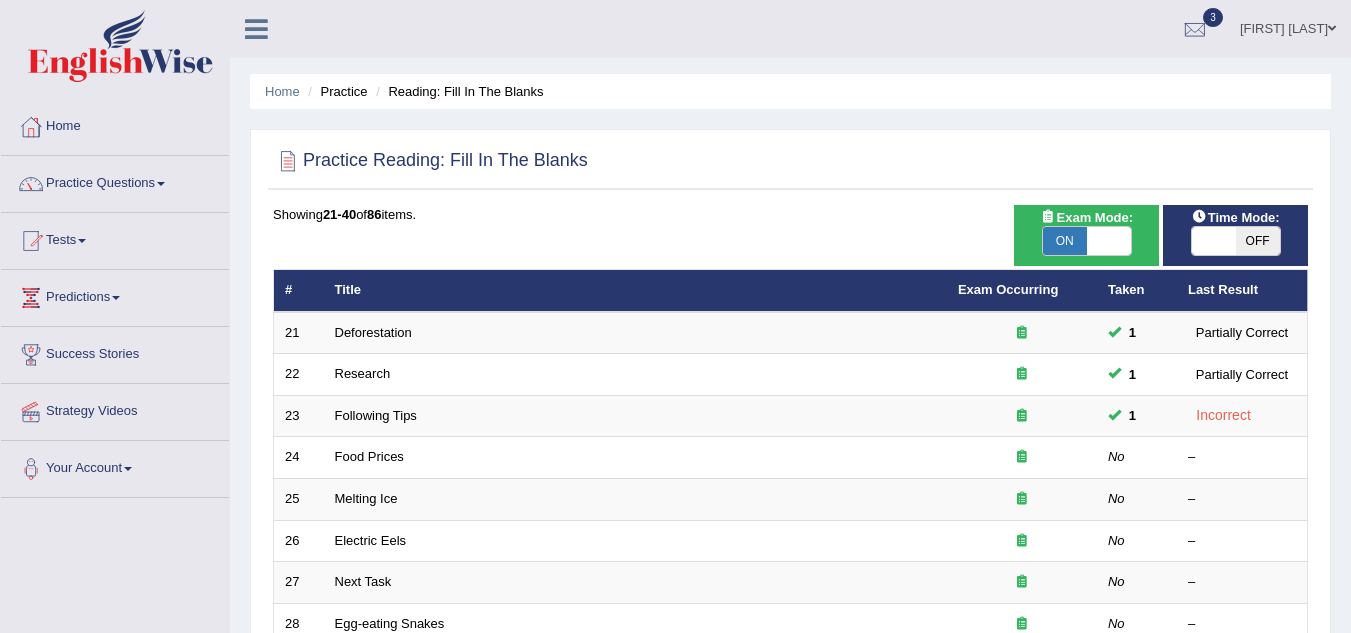 scroll, scrollTop: 0, scrollLeft: 0, axis: both 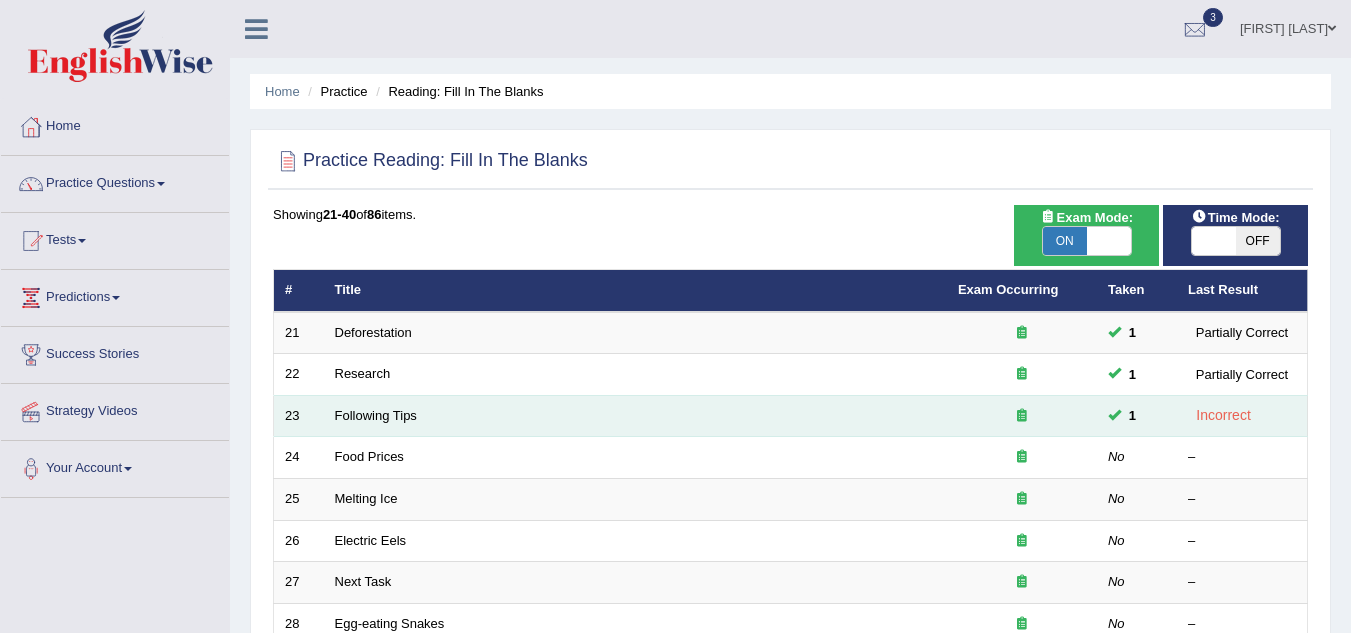 click on "Following Tips" at bounding box center [635, 416] 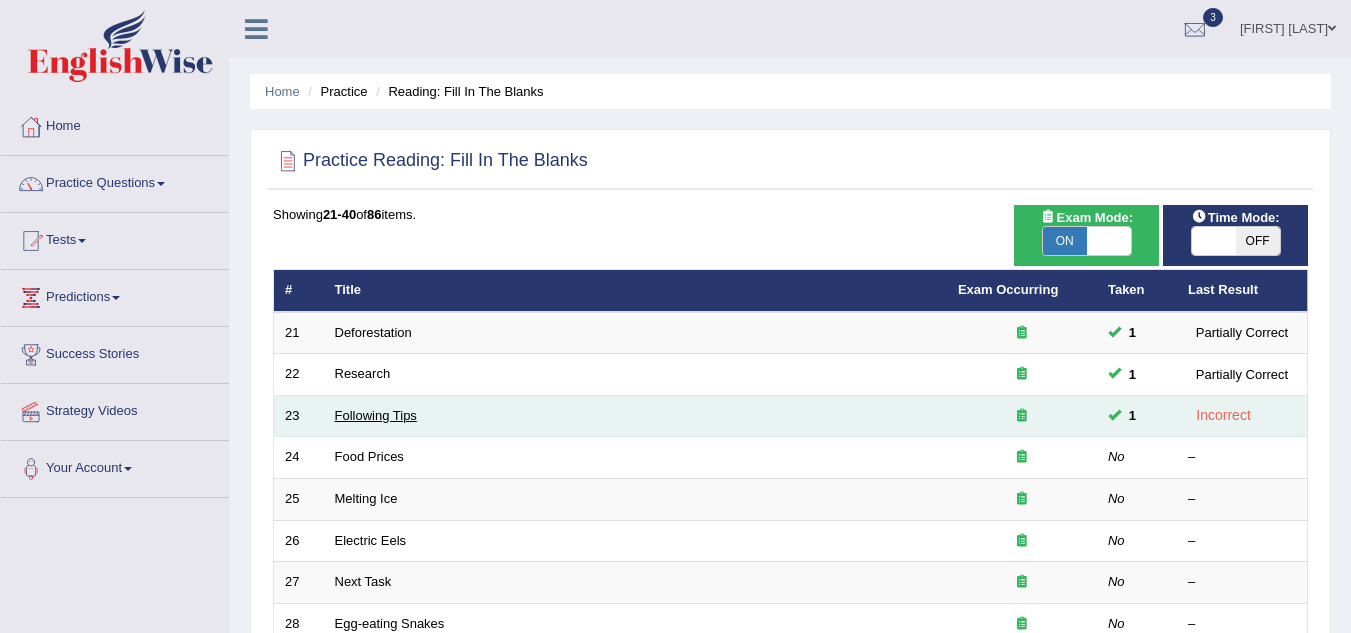 click on "Following Tips" at bounding box center (376, 415) 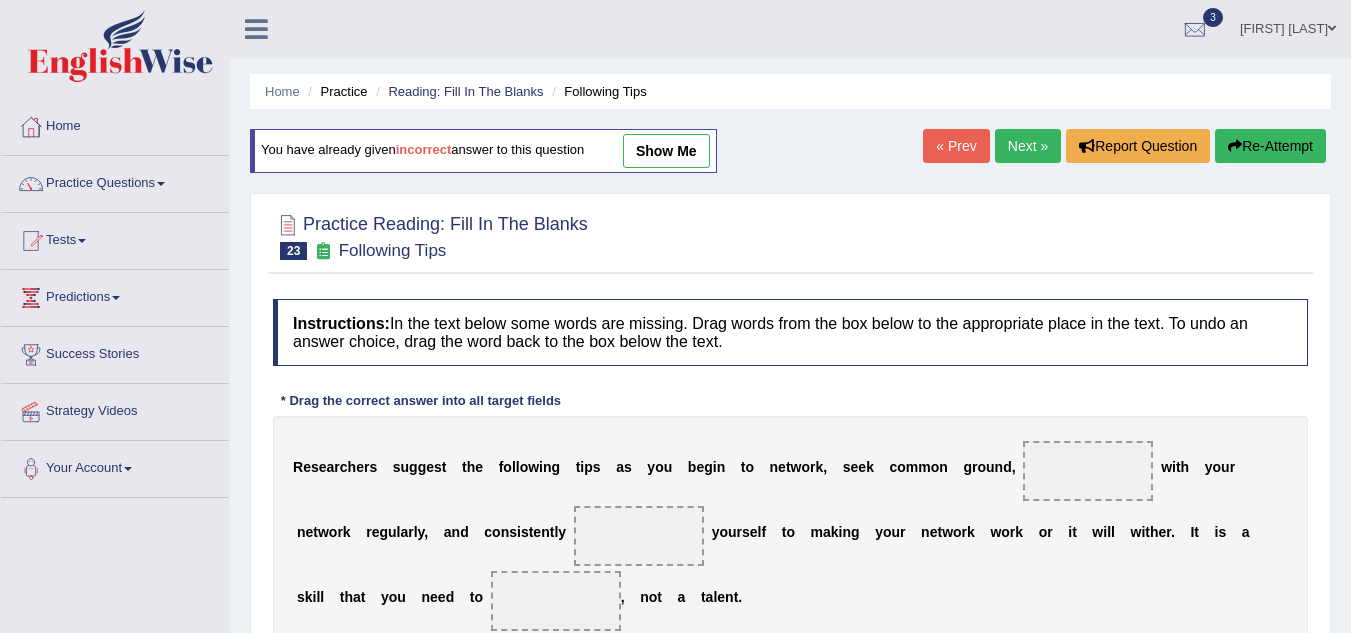 scroll, scrollTop: 0, scrollLeft: 0, axis: both 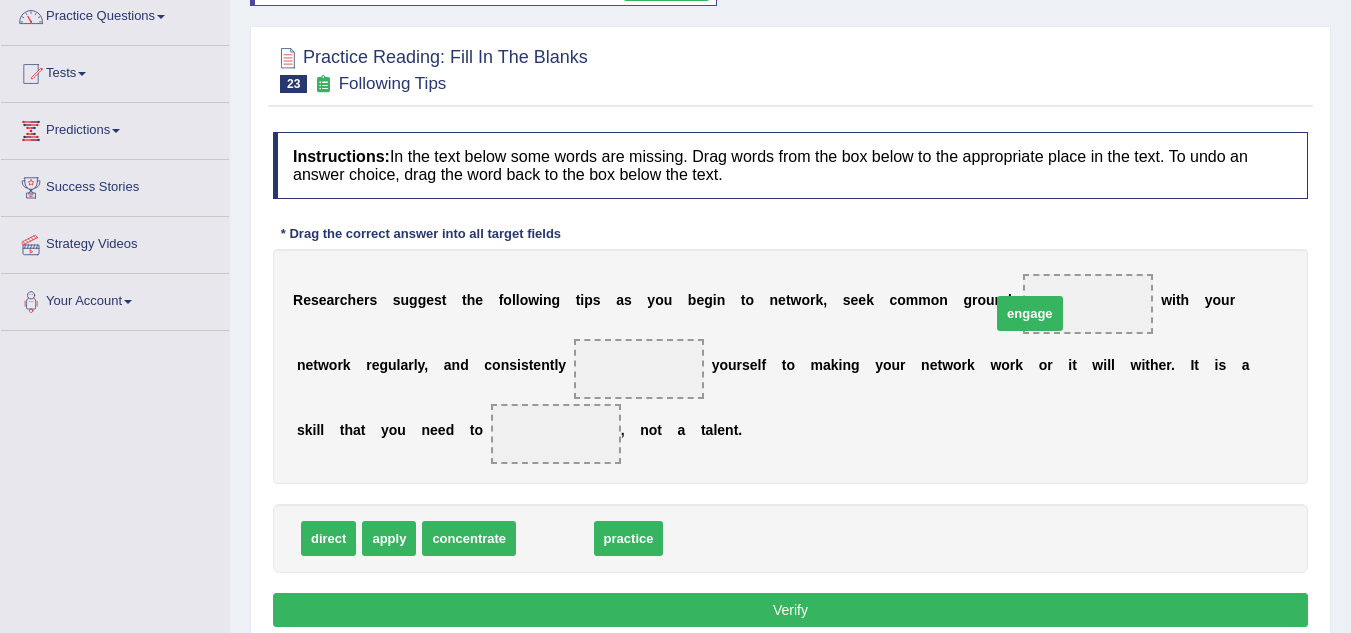 drag, startPoint x: 576, startPoint y: 532, endPoint x: 1051, endPoint y: 307, distance: 525.5949 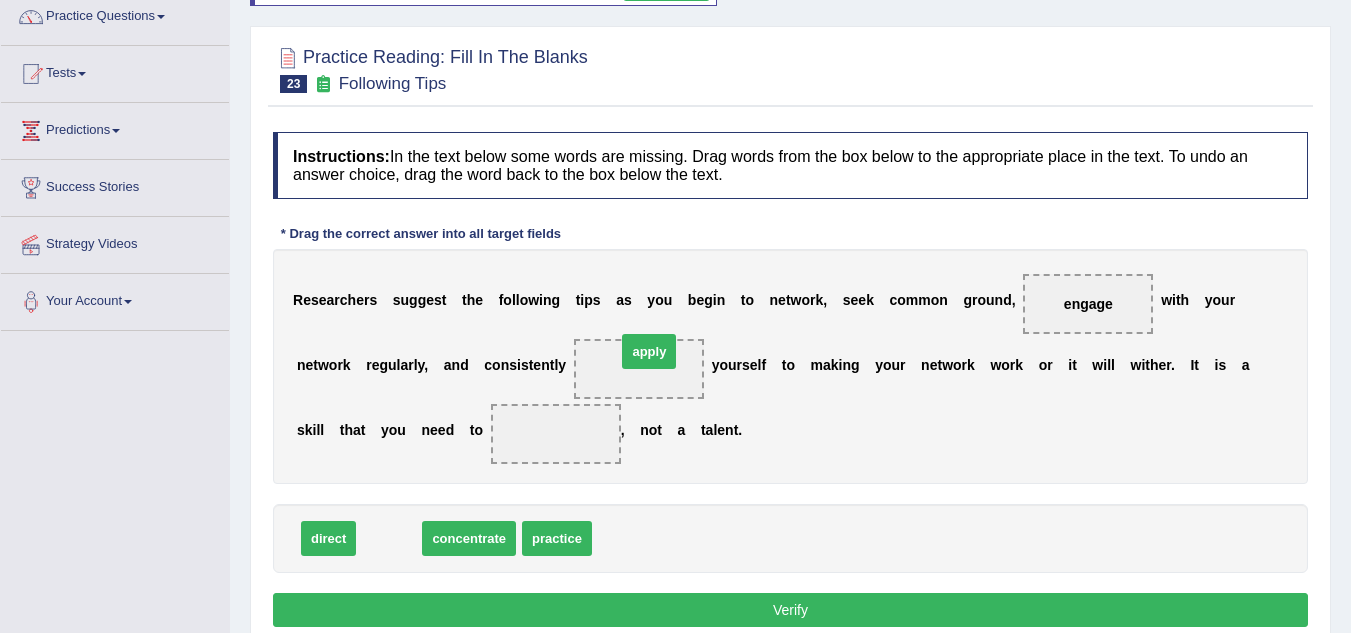 drag, startPoint x: 403, startPoint y: 548, endPoint x: 662, endPoint y: 362, distance: 318.86832 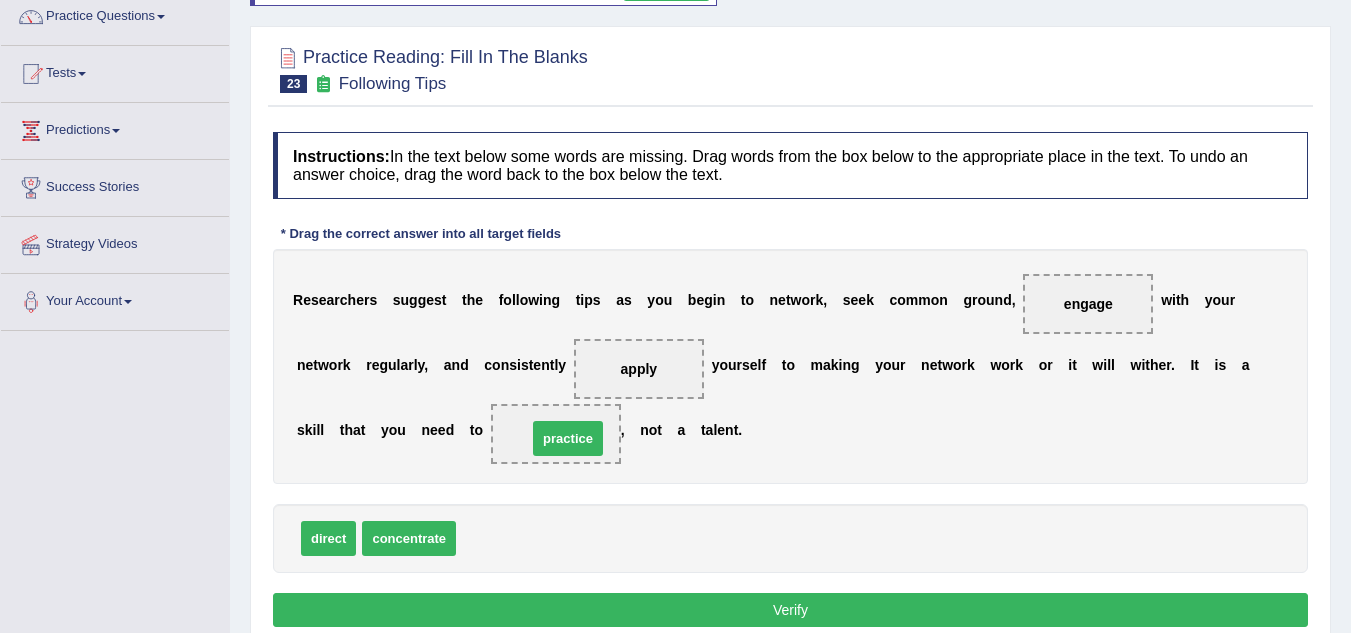 drag, startPoint x: 503, startPoint y: 532, endPoint x: 574, endPoint y: 432, distance: 122.641754 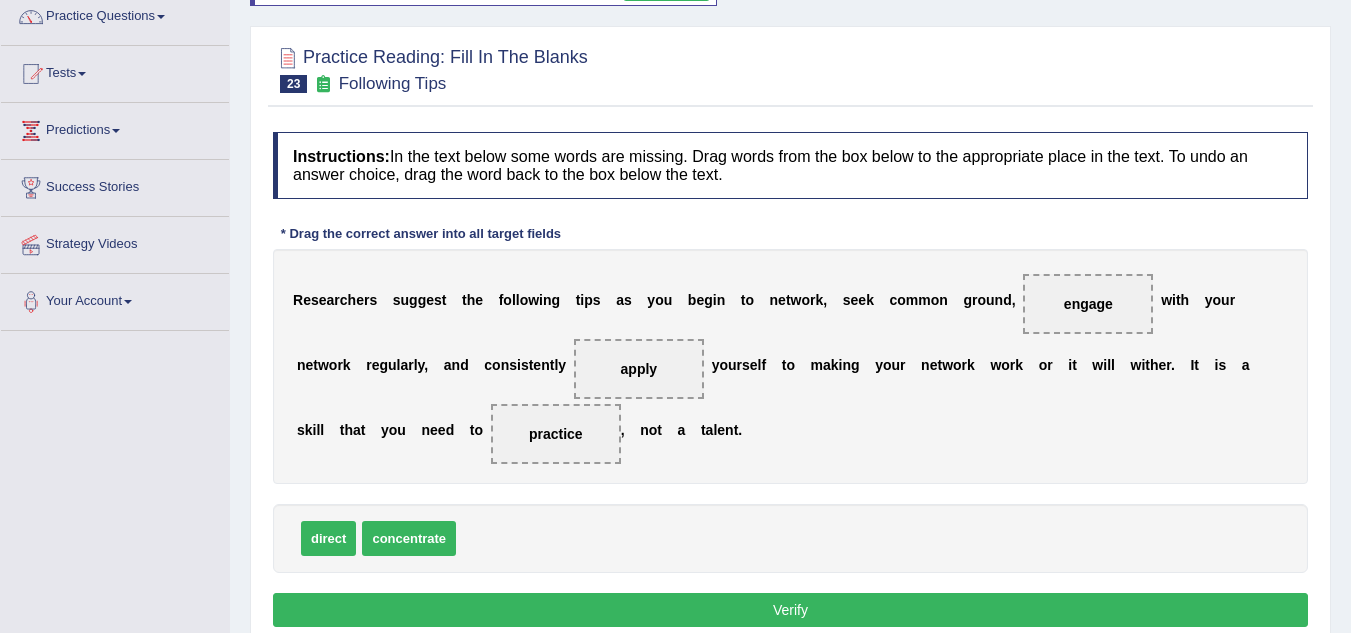 click on "Verify" at bounding box center [790, 610] 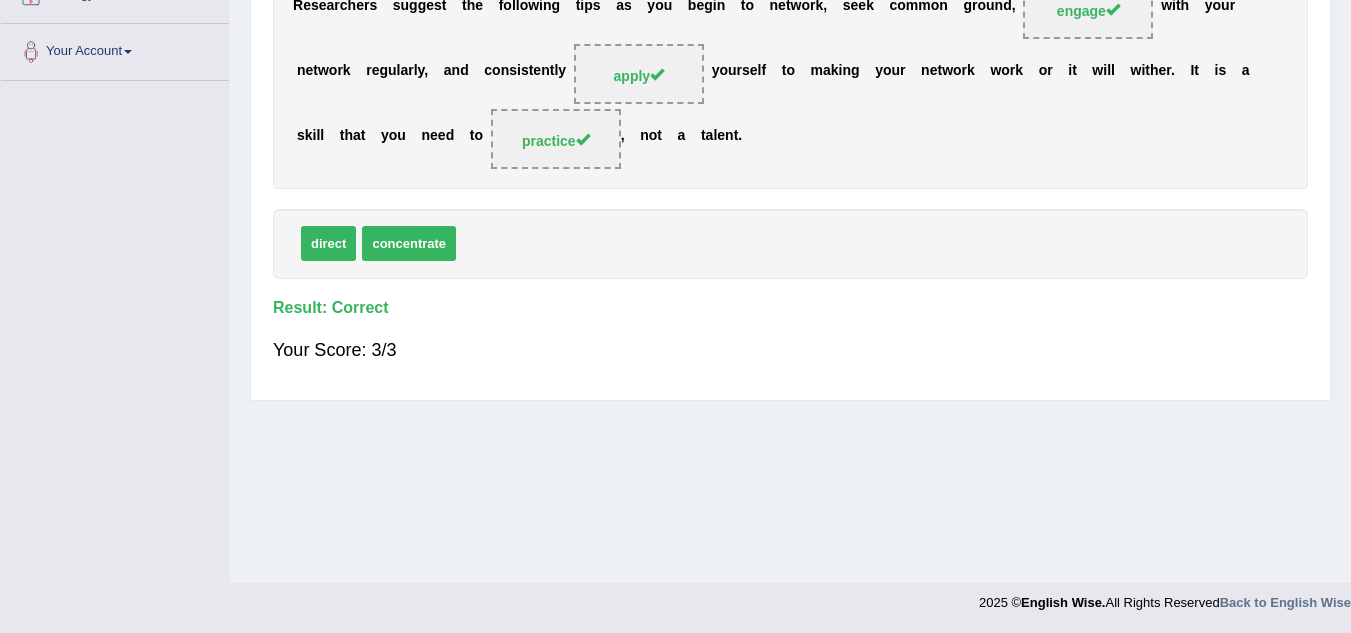scroll, scrollTop: 0, scrollLeft: 0, axis: both 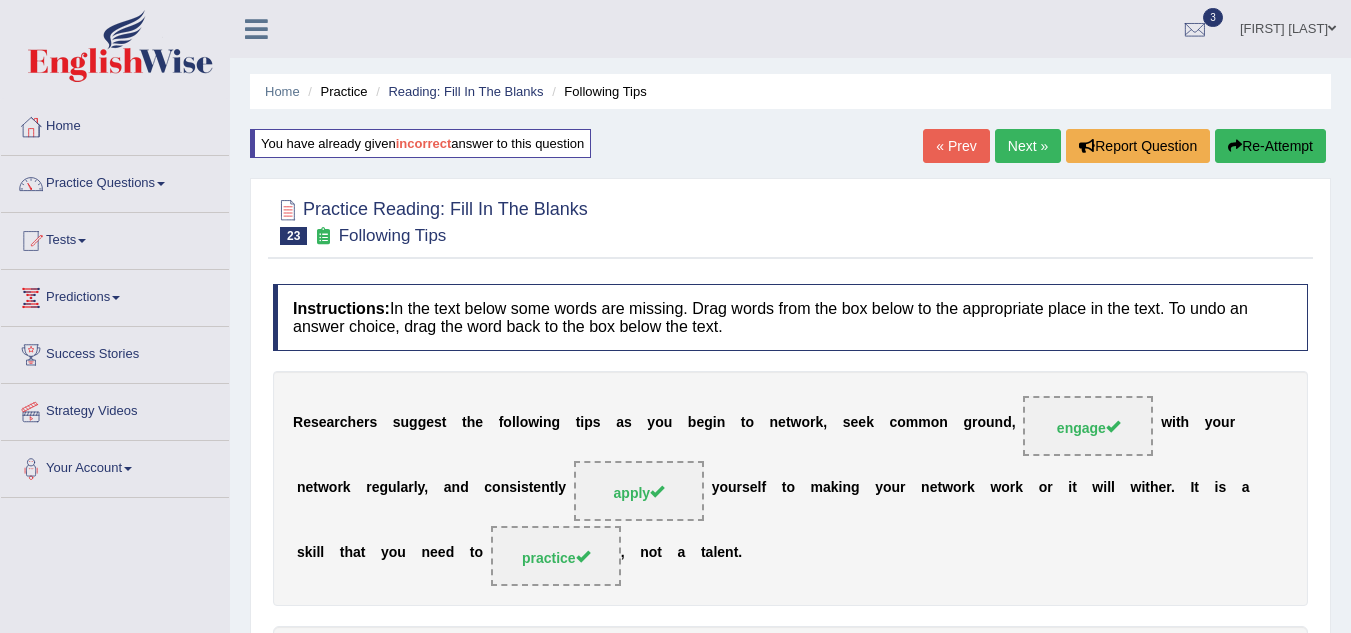 click on "Next »" at bounding box center (1028, 146) 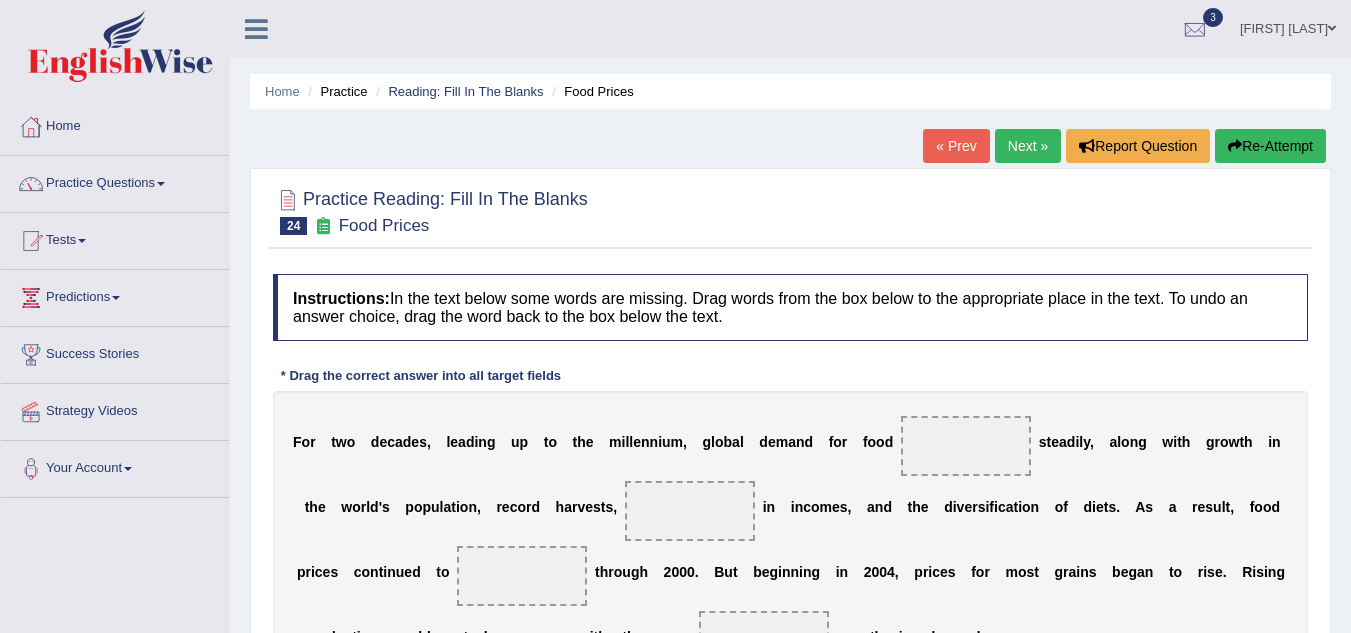 scroll, scrollTop: 0, scrollLeft: 0, axis: both 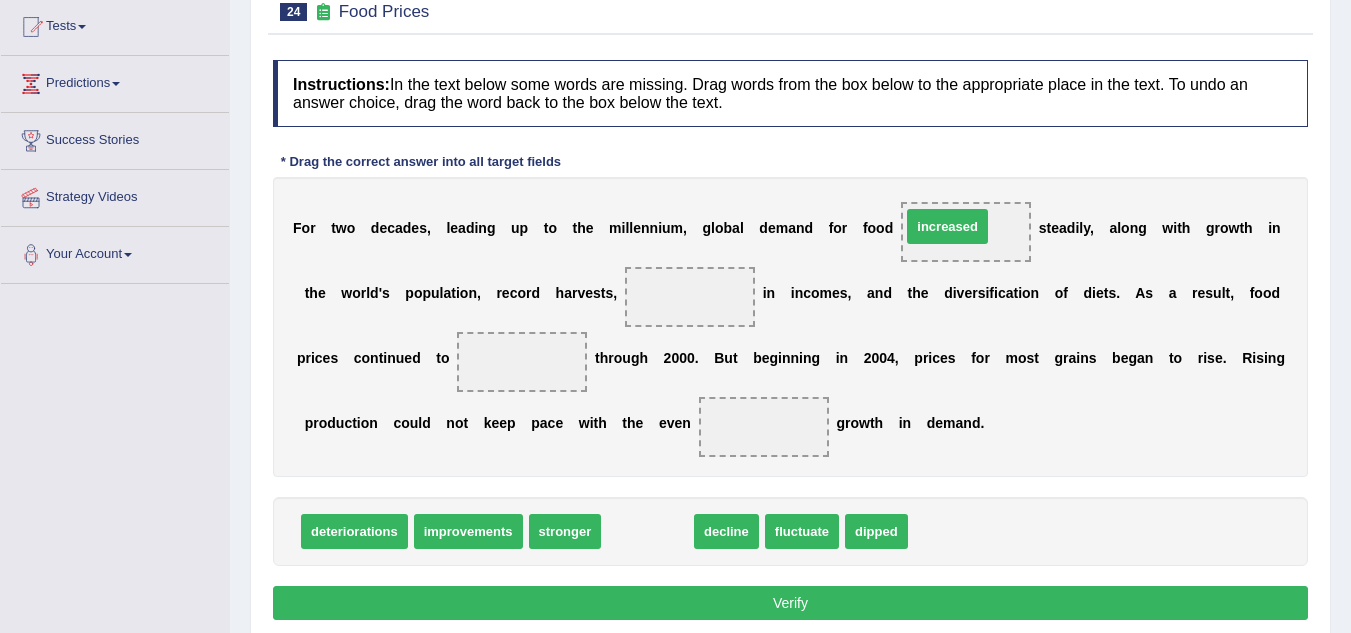 drag, startPoint x: 658, startPoint y: 529, endPoint x: 958, endPoint y: 224, distance: 427.8142 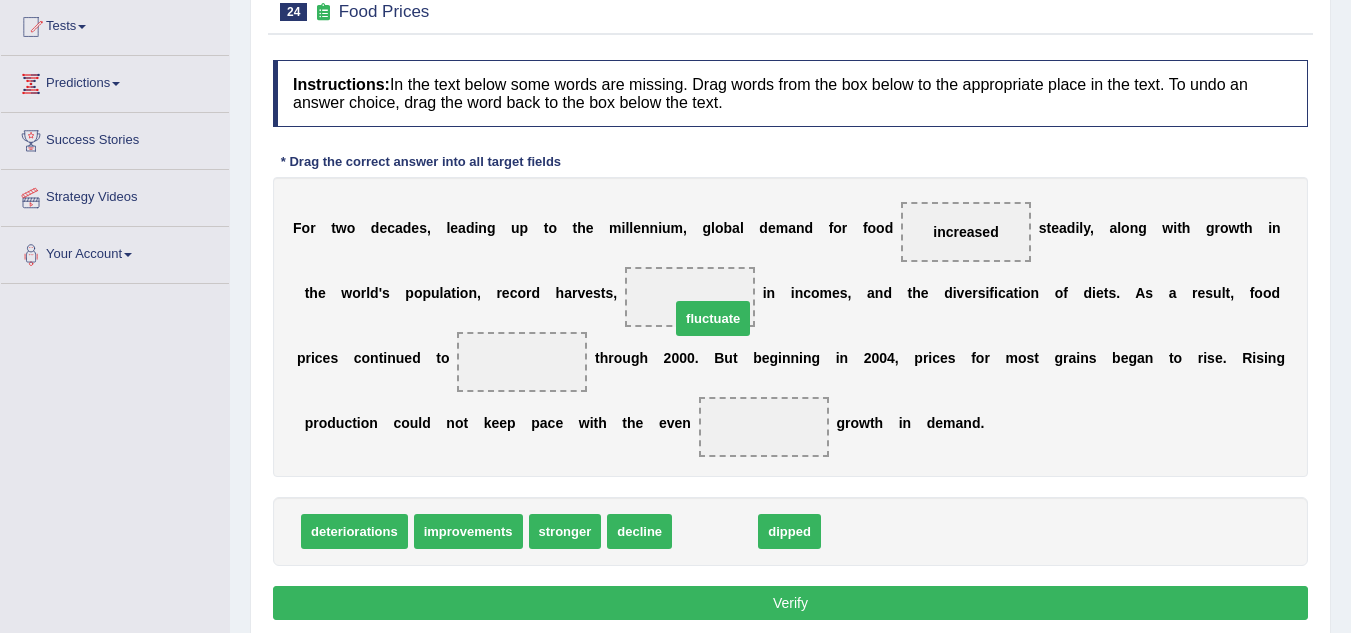 drag, startPoint x: 740, startPoint y: 541, endPoint x: 738, endPoint y: 313, distance: 228.00877 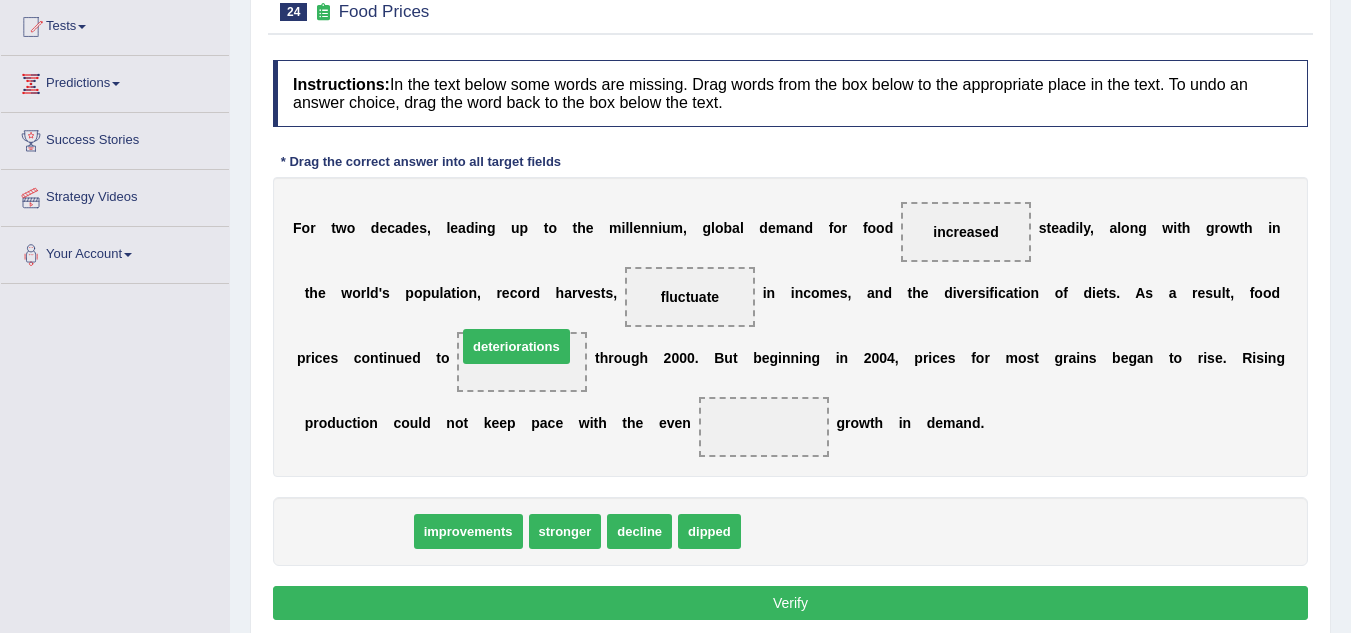 drag, startPoint x: 359, startPoint y: 530, endPoint x: 527, endPoint y: 361, distance: 238.29604 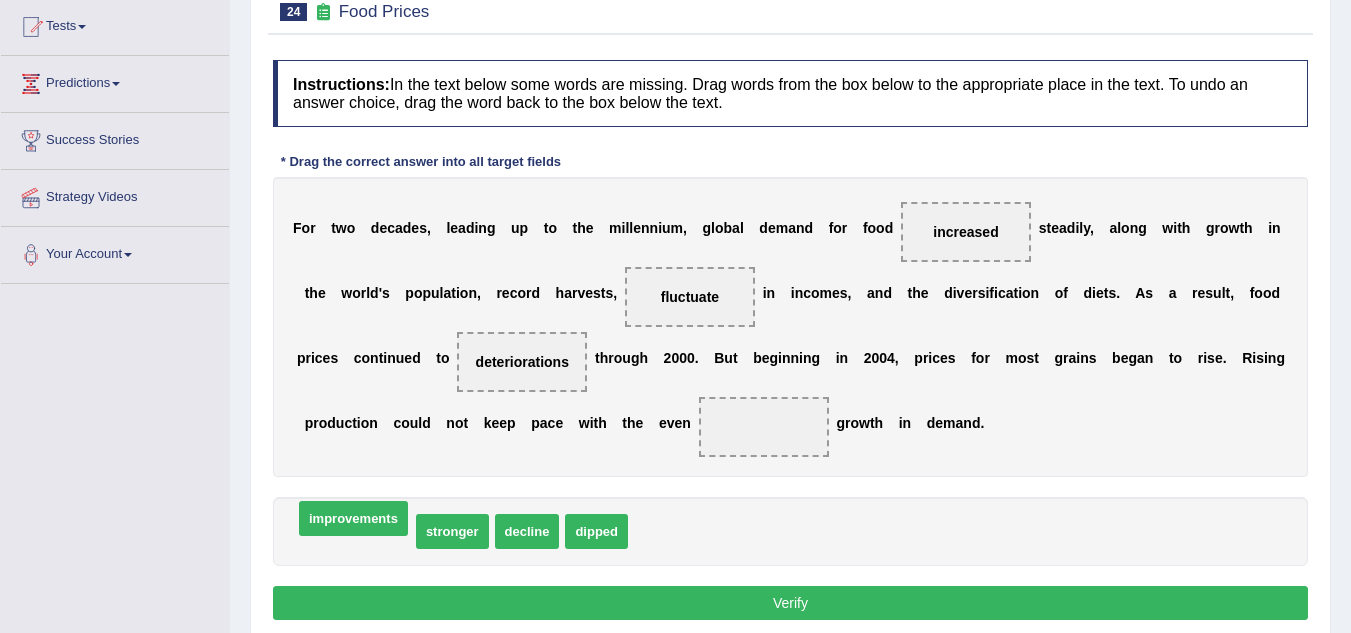 drag, startPoint x: 392, startPoint y: 547, endPoint x: 390, endPoint y: 534, distance: 13.152946 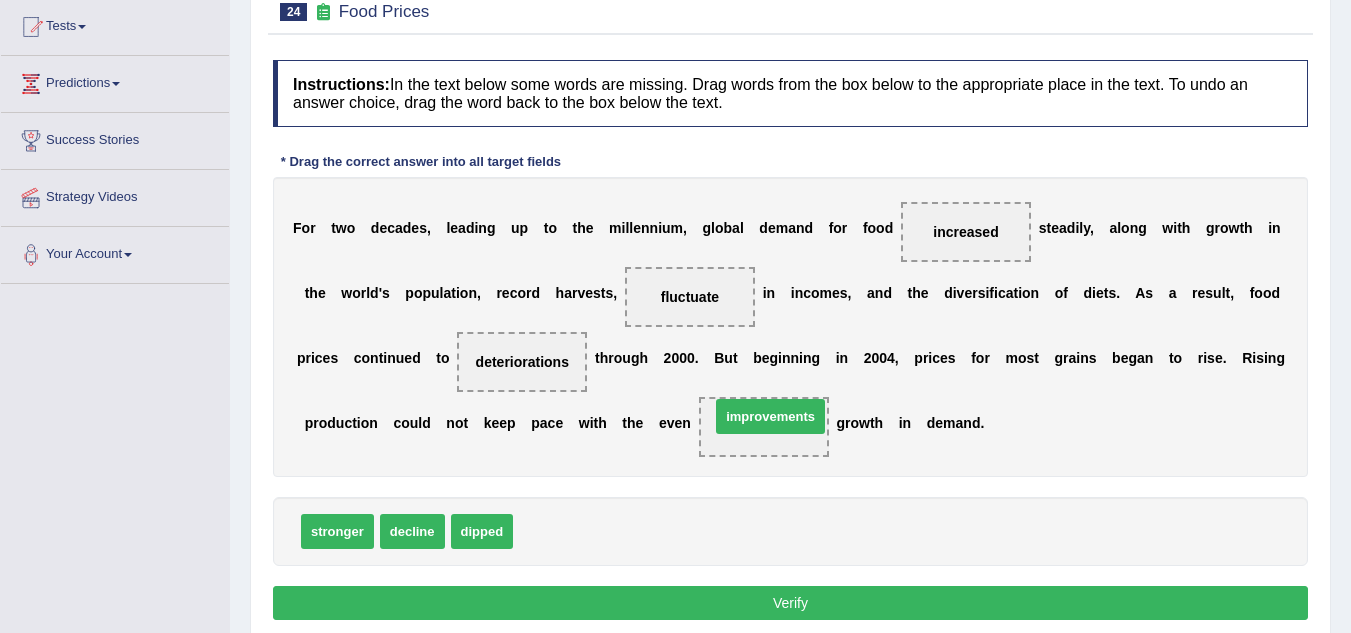 drag, startPoint x: 571, startPoint y: 526, endPoint x: 768, endPoint y: 411, distance: 228.10962 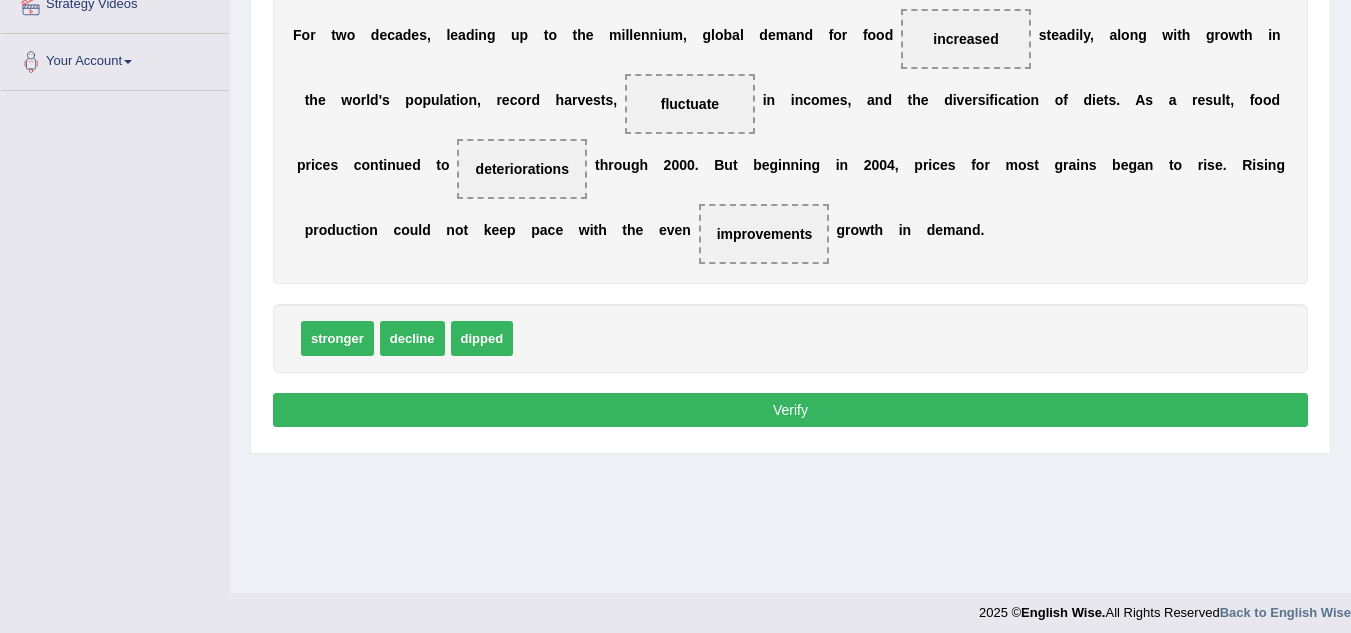 scroll, scrollTop: 408, scrollLeft: 0, axis: vertical 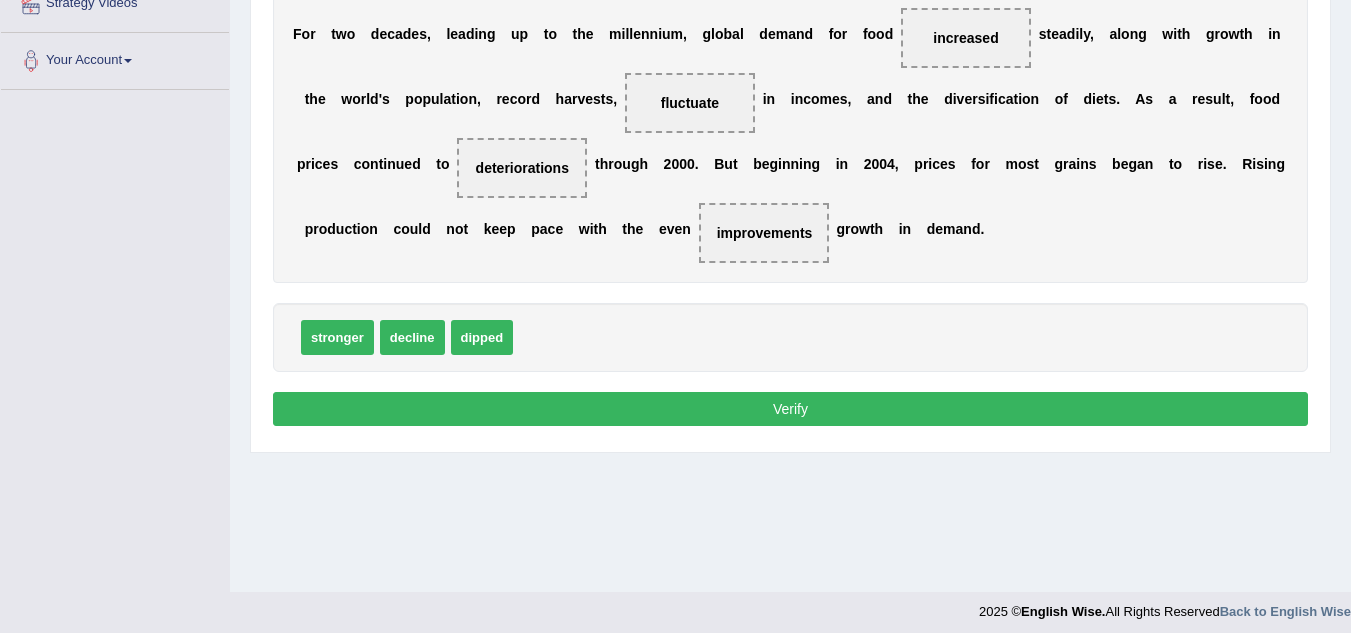 click on "Verify" at bounding box center [790, 409] 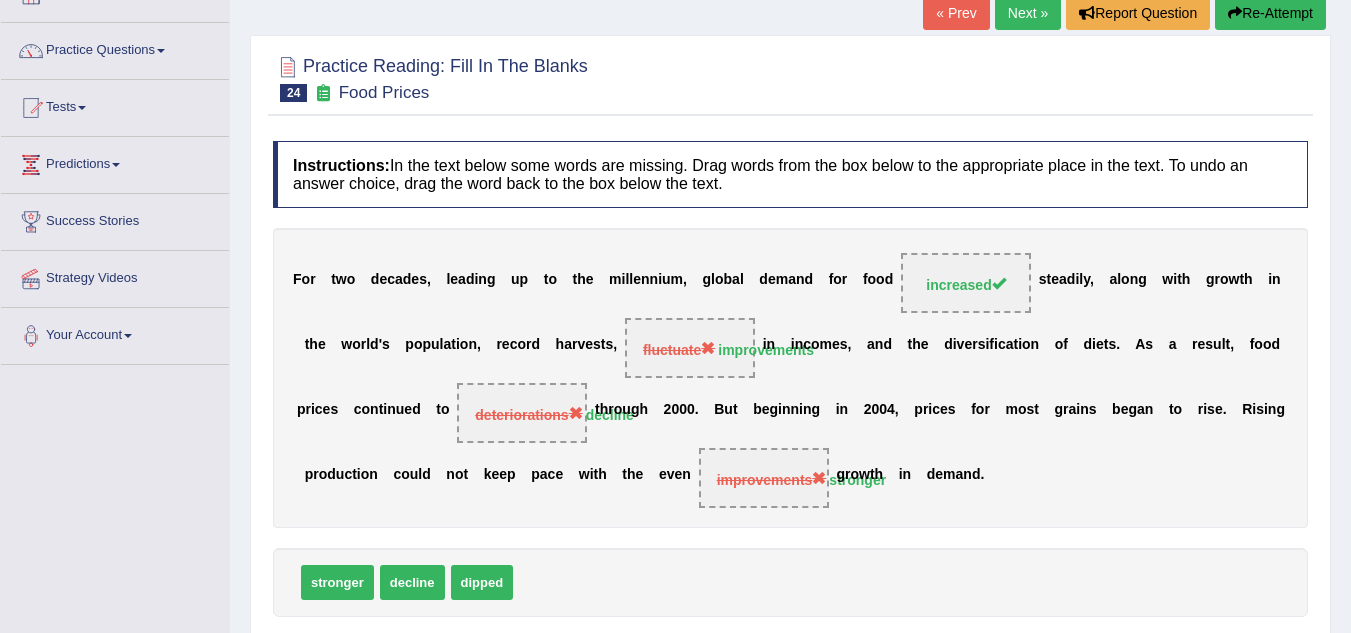 scroll, scrollTop: 108, scrollLeft: 0, axis: vertical 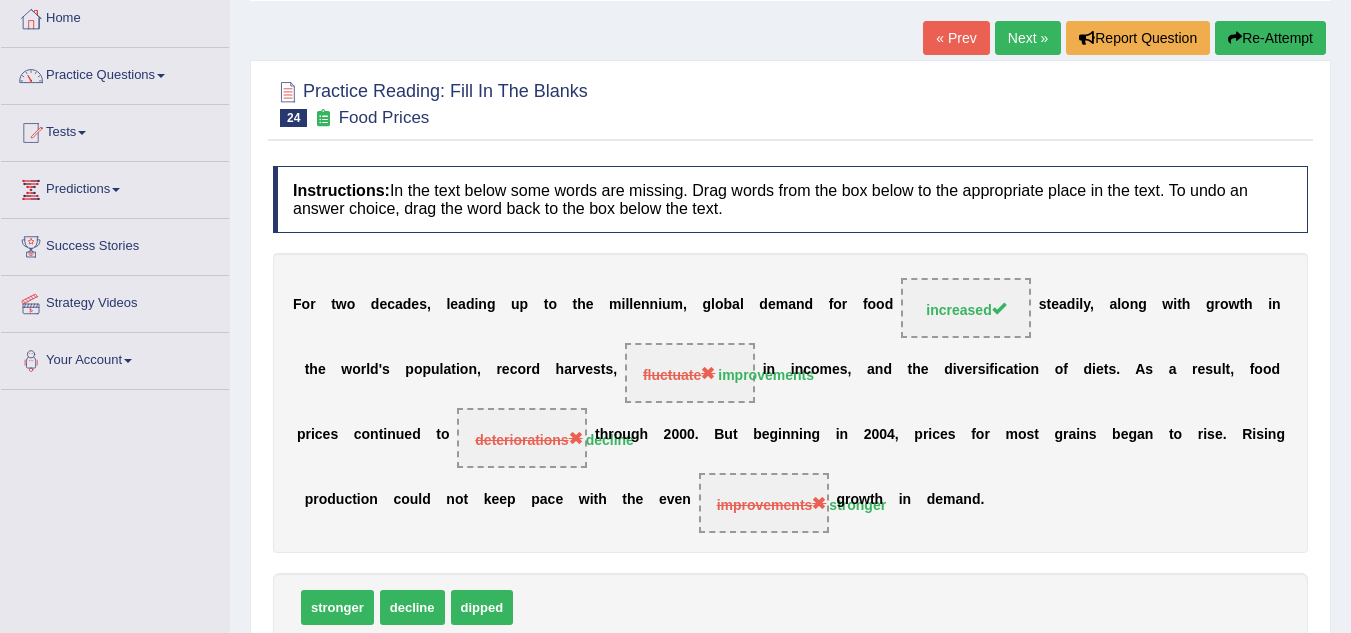click on "Next »" at bounding box center [1028, 38] 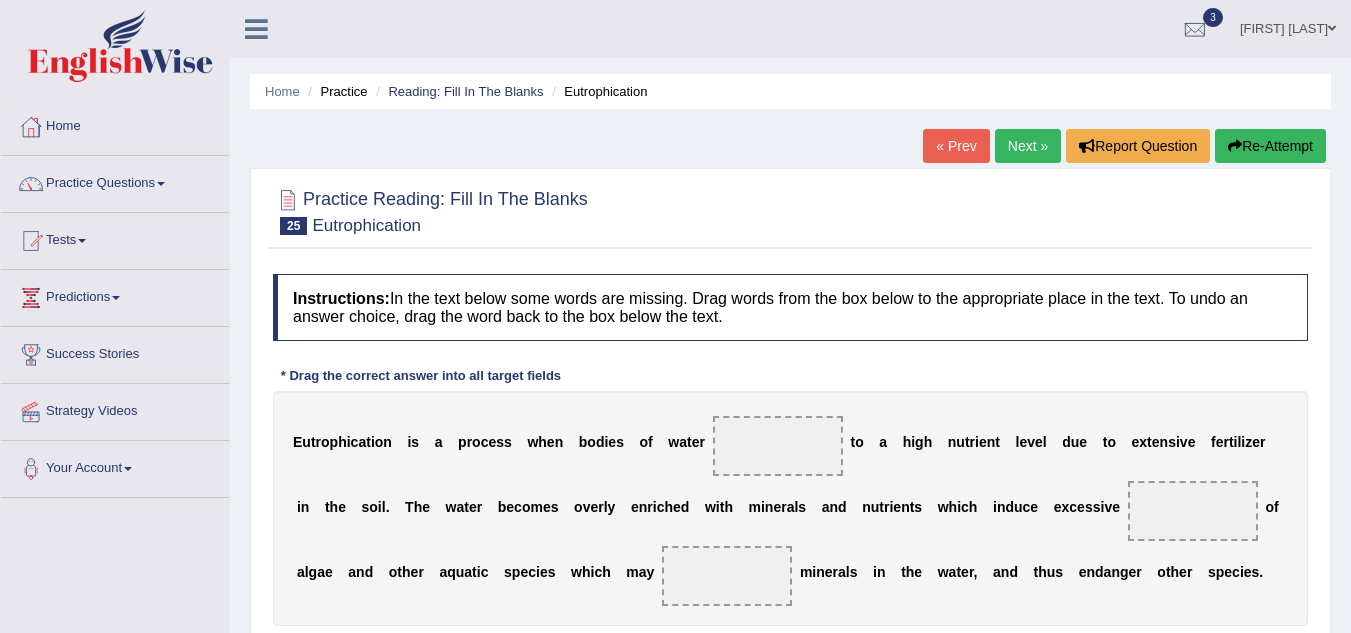 scroll, scrollTop: 0, scrollLeft: 0, axis: both 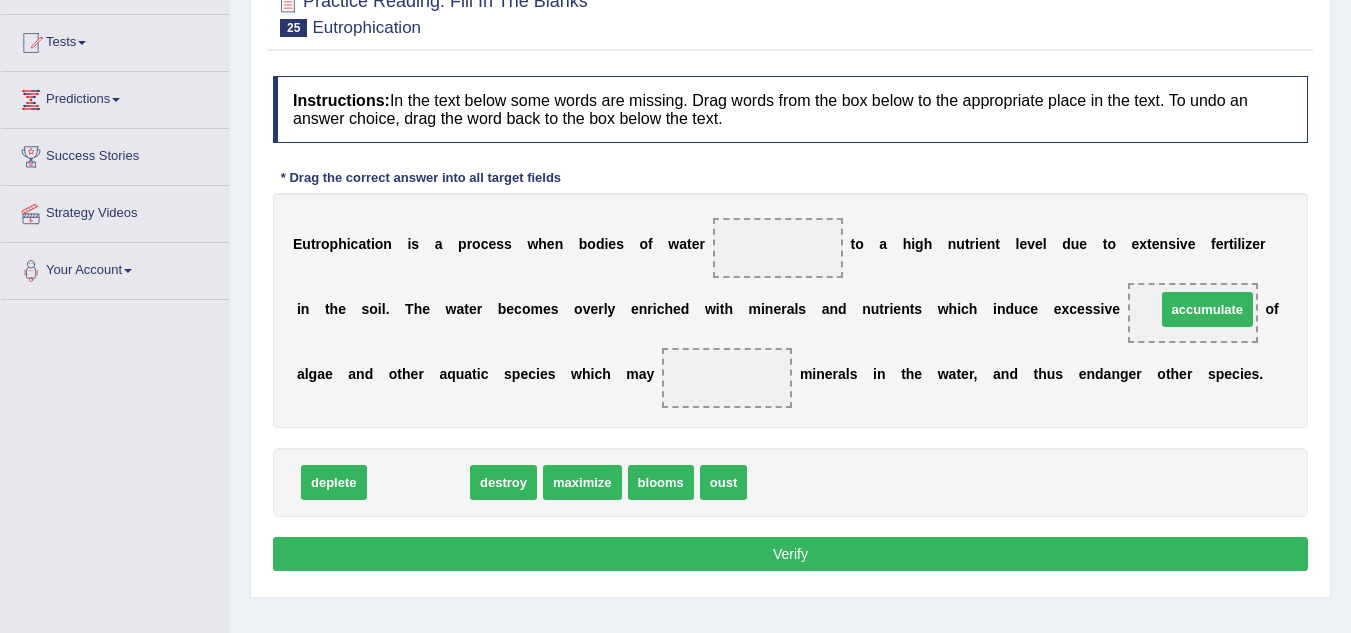 drag, startPoint x: 421, startPoint y: 494, endPoint x: 1210, endPoint y: 321, distance: 807.7438 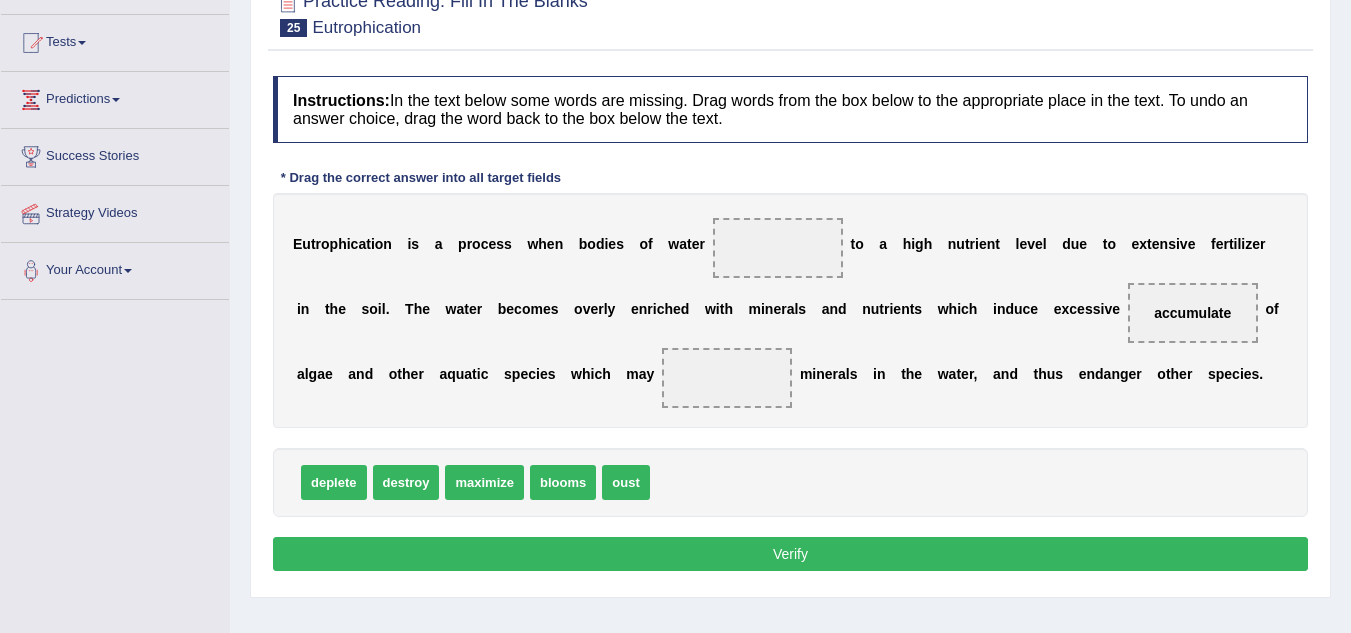 click on "blooms" at bounding box center (563, 482) 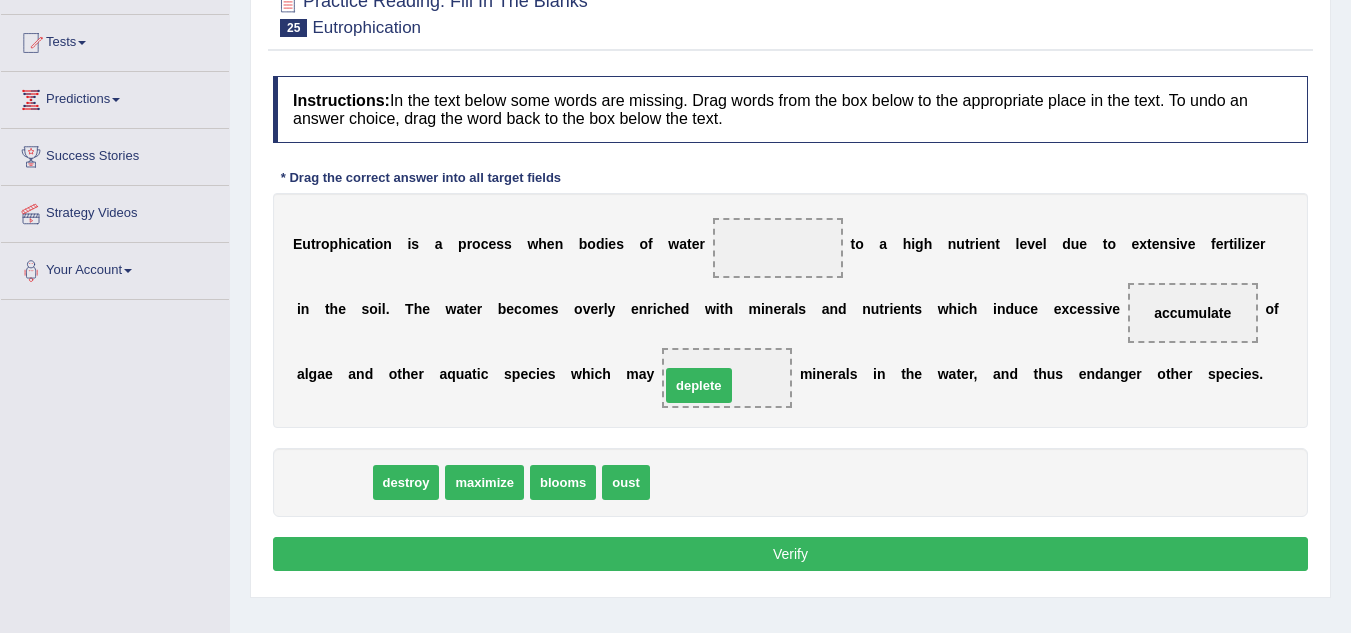 drag, startPoint x: 350, startPoint y: 494, endPoint x: 715, endPoint y: 397, distance: 377.66916 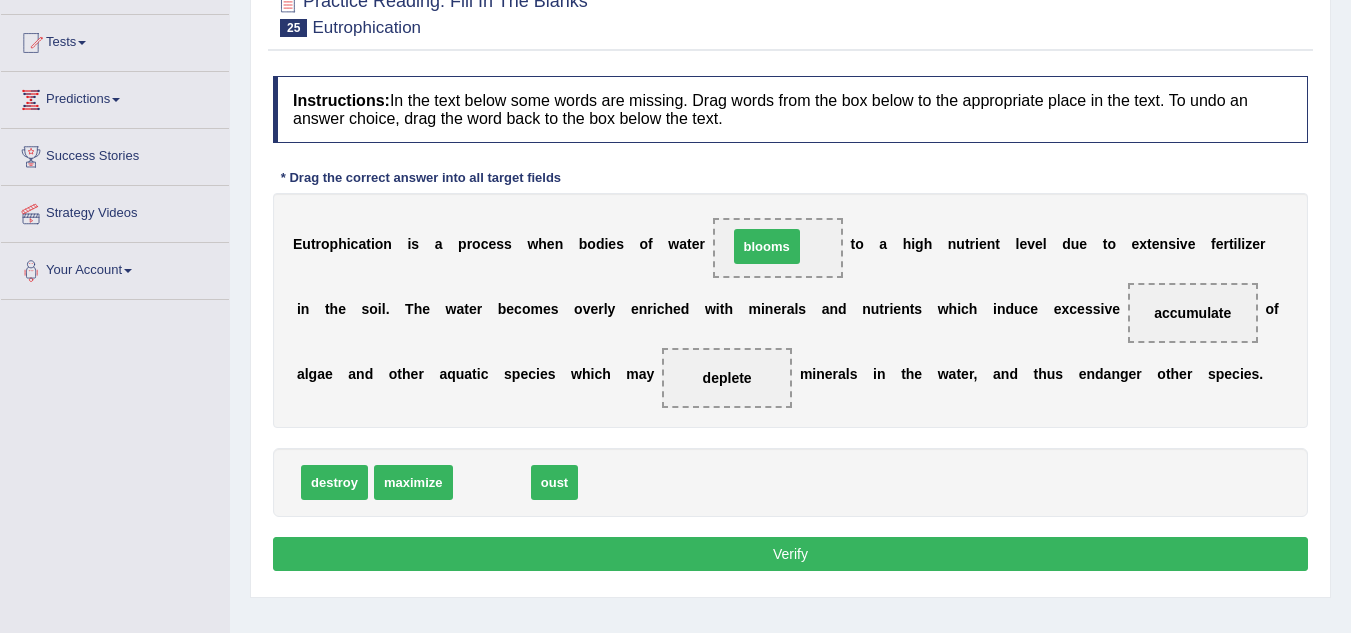 drag, startPoint x: 503, startPoint y: 488, endPoint x: 772, endPoint y: 247, distance: 361.16754 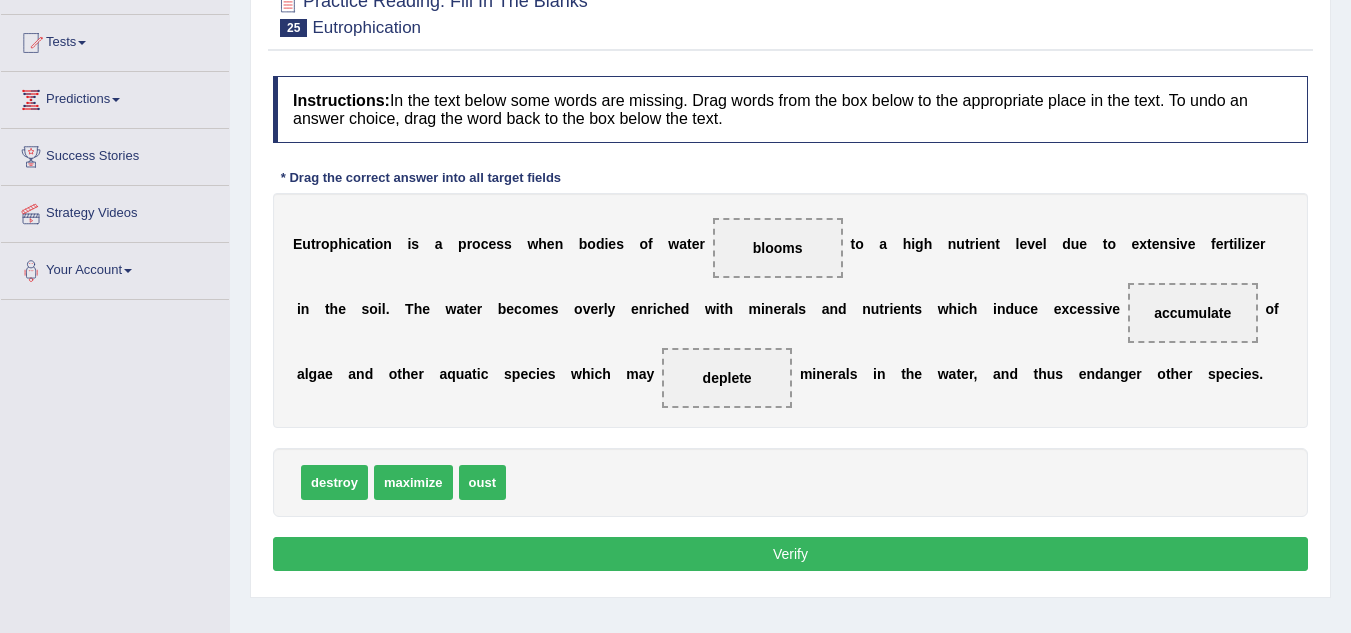 click on "Verify" at bounding box center (790, 554) 